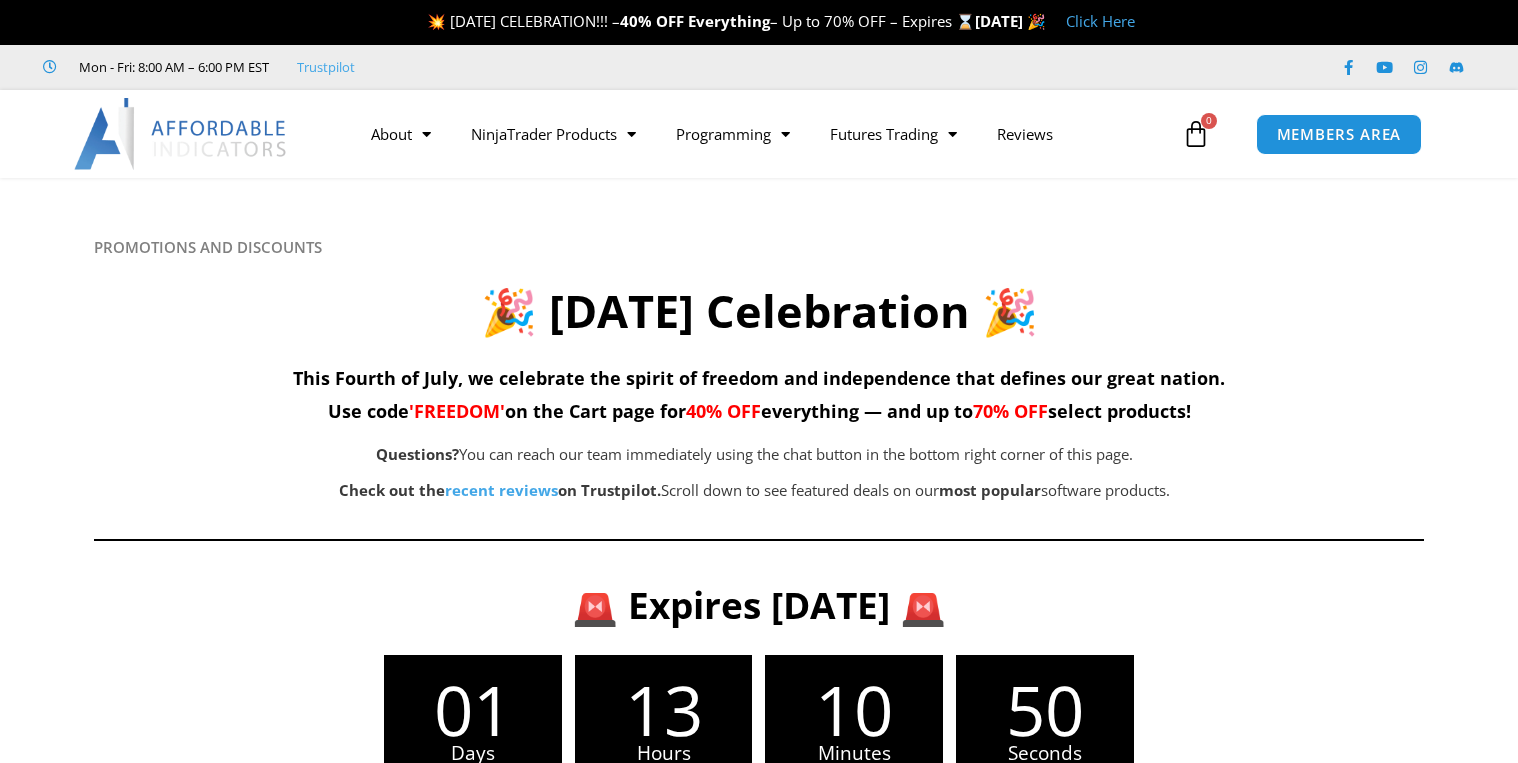 scroll, scrollTop: 0, scrollLeft: 0, axis: both 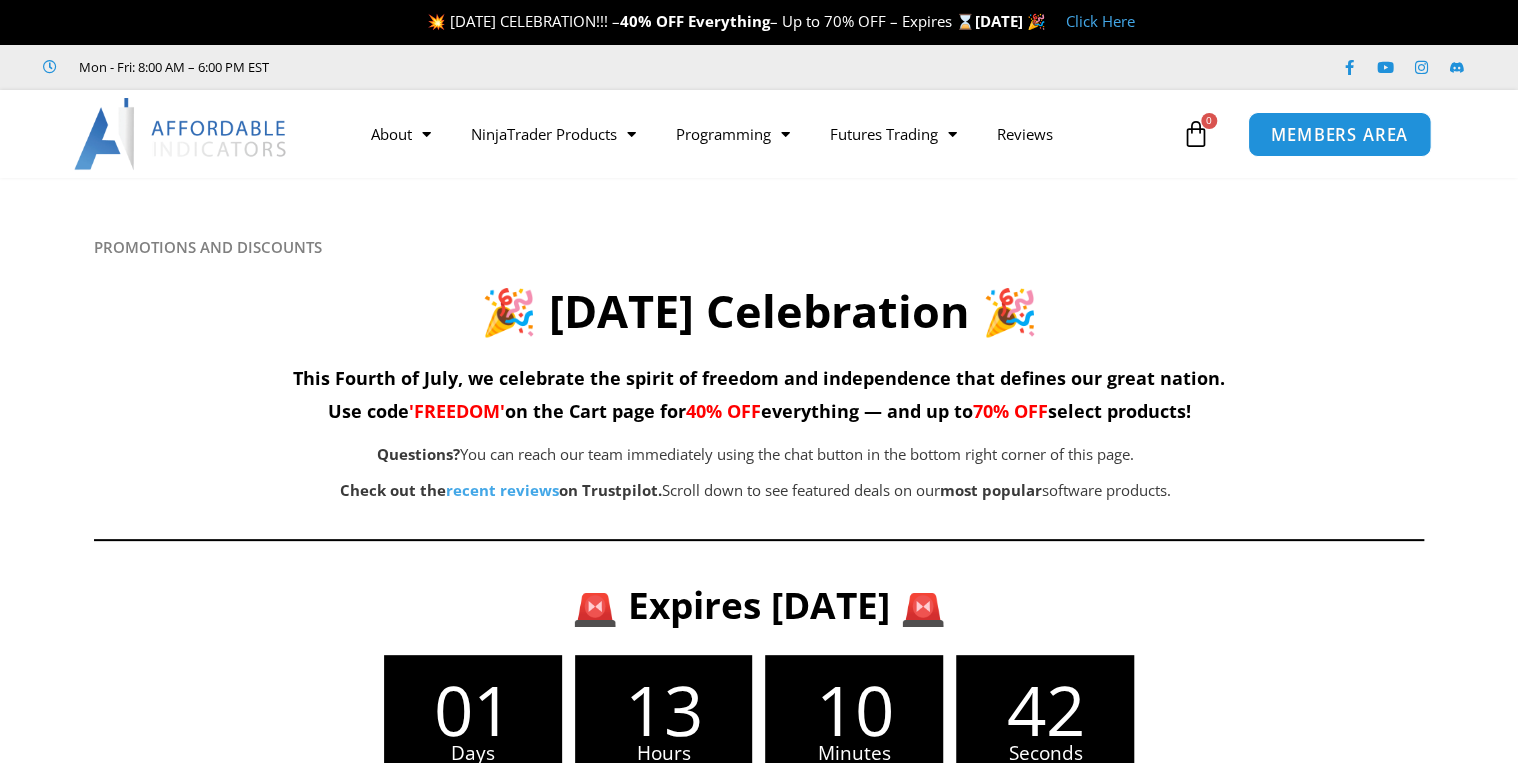 click on "MEMBERS AREA" at bounding box center [1338, 134] 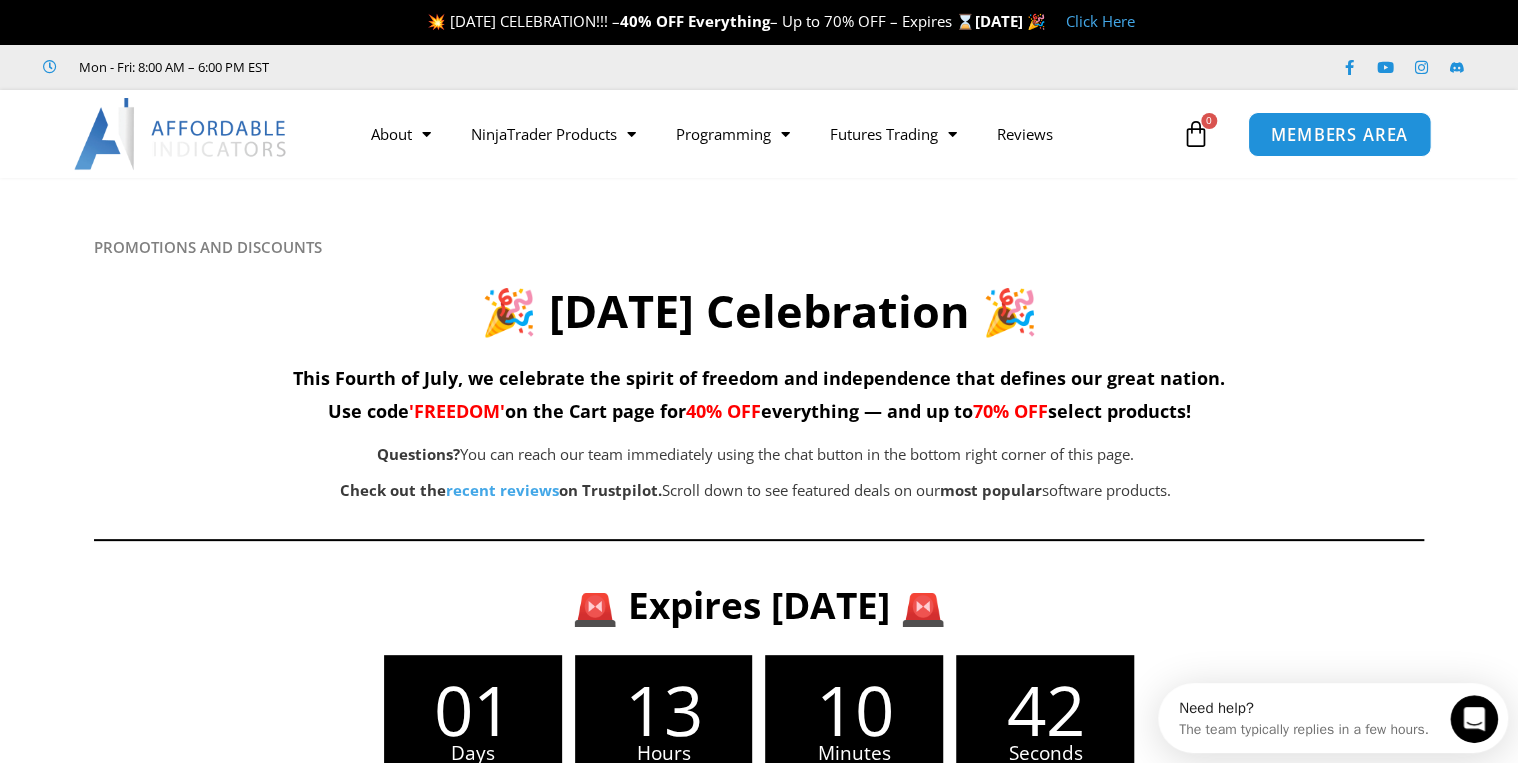 scroll, scrollTop: 0, scrollLeft: 0, axis: both 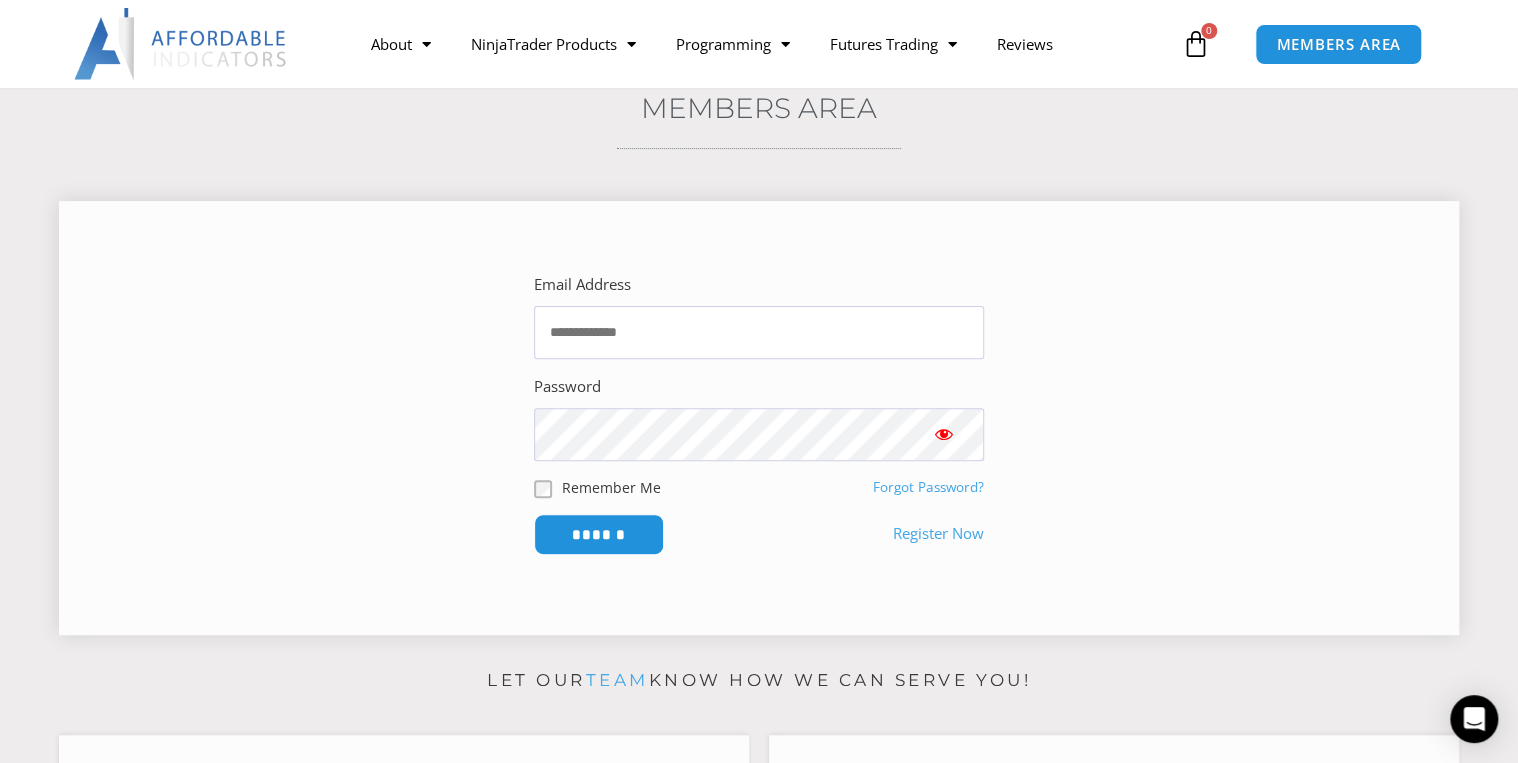 click at bounding box center (534, 359) 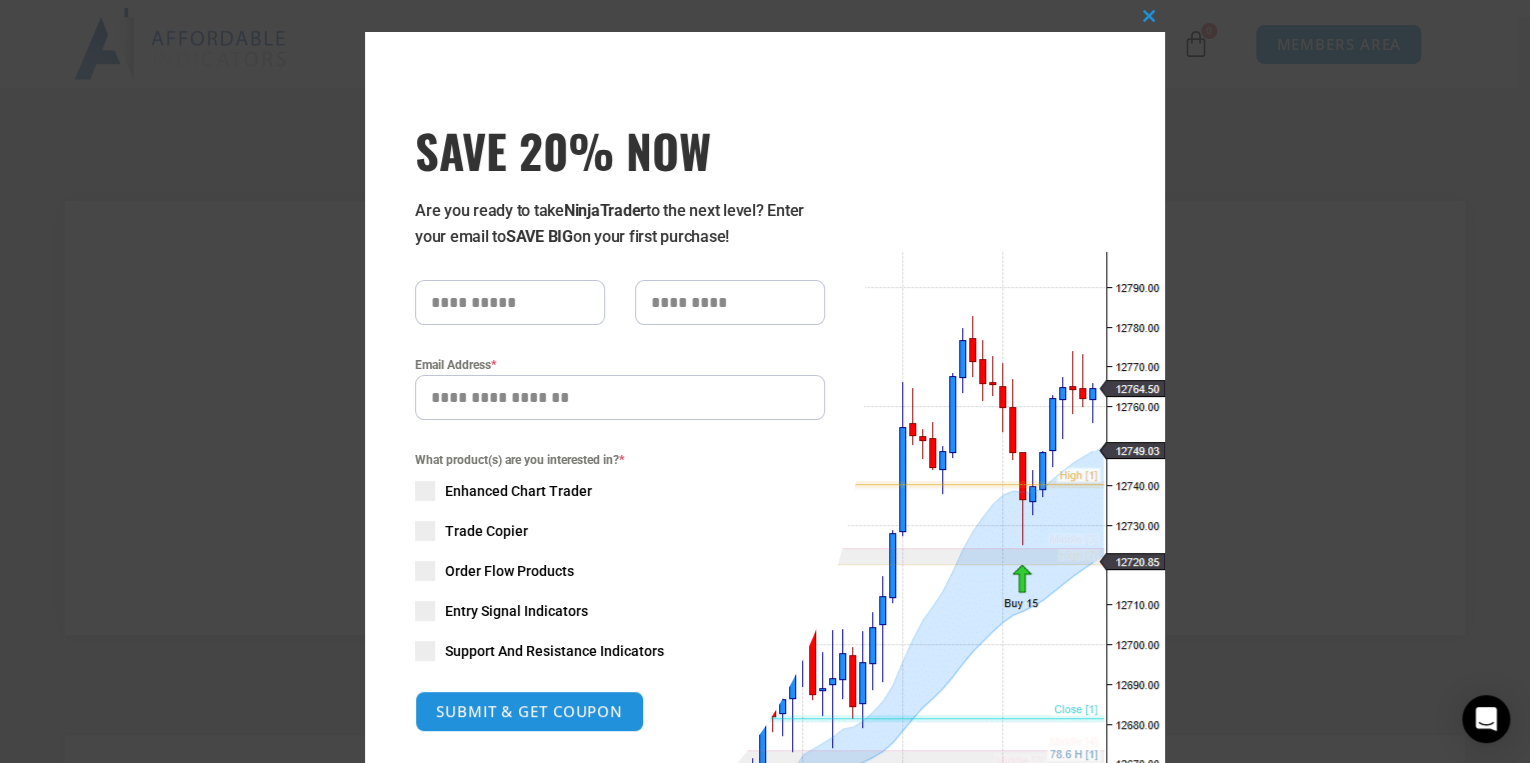 type on "**********" 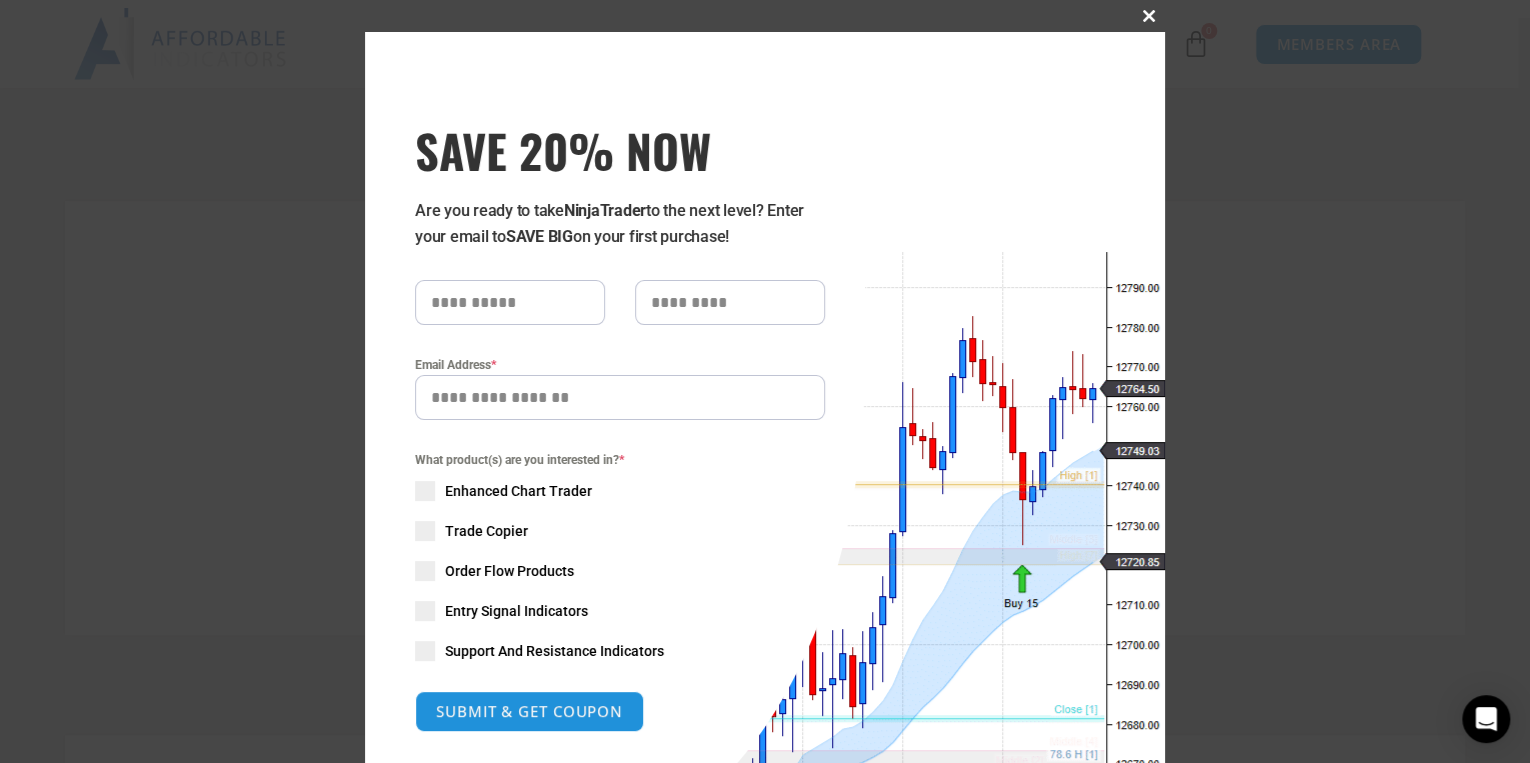 click at bounding box center (1149, 16) 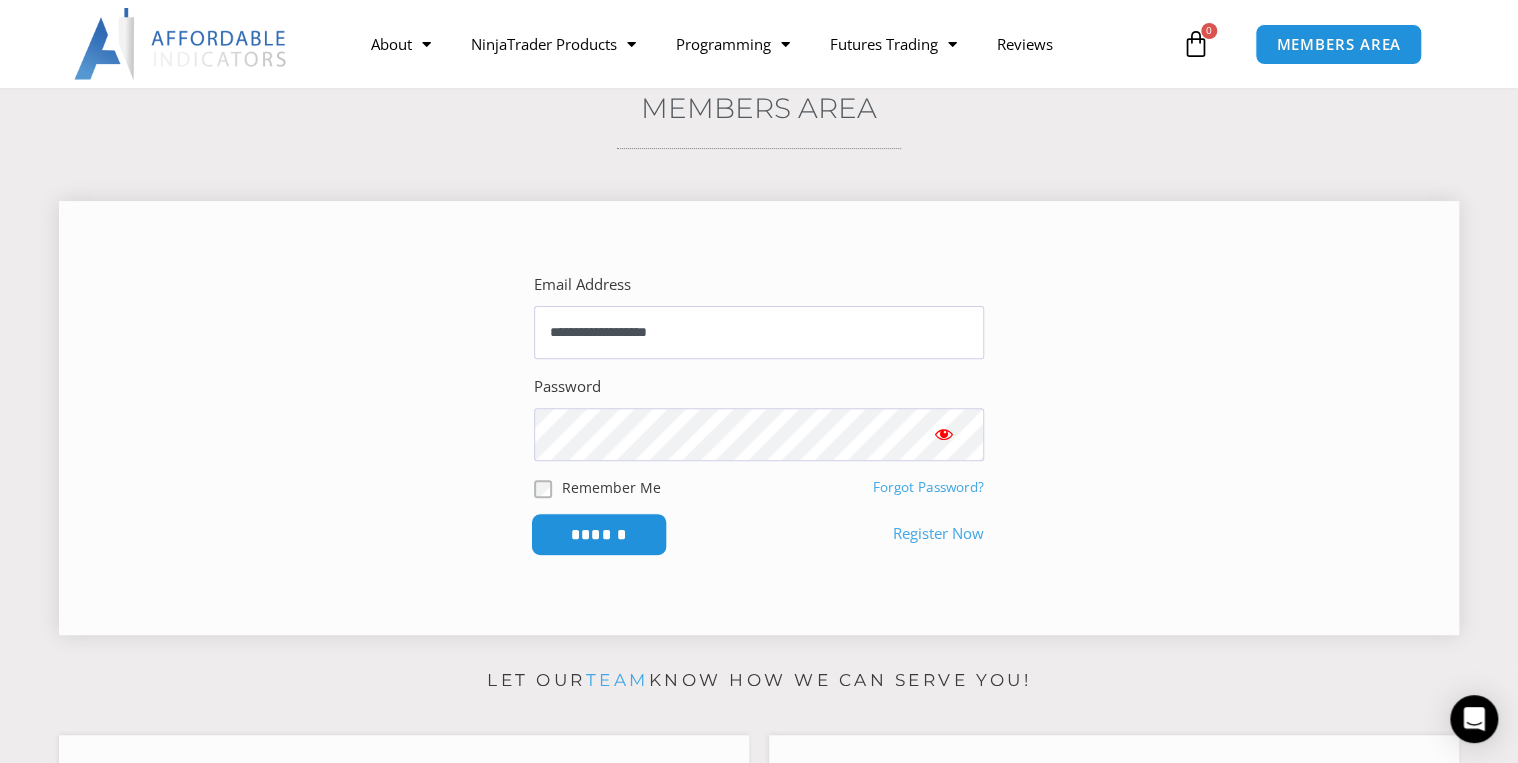 click on "******" at bounding box center (599, 534) 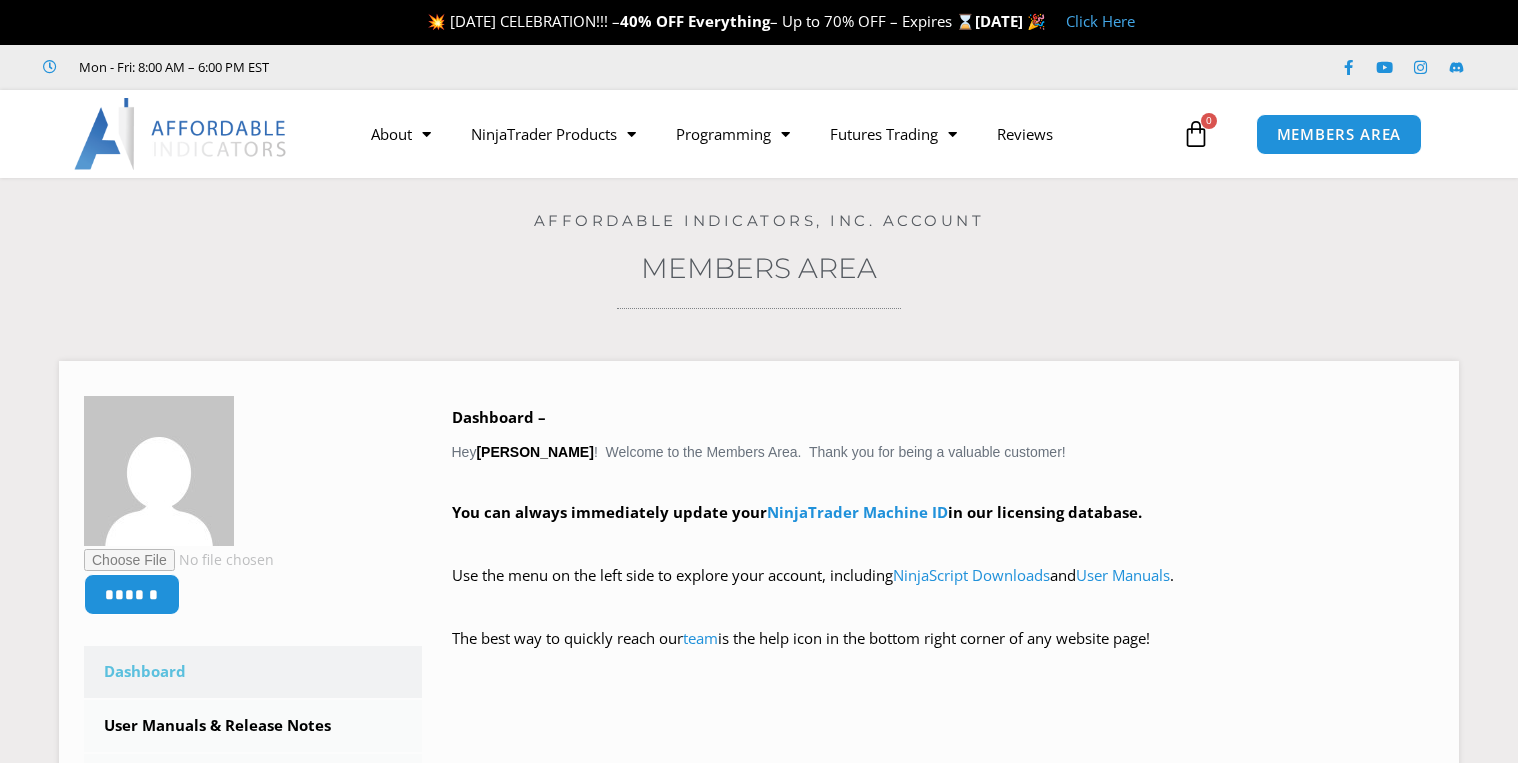 scroll, scrollTop: 0, scrollLeft: 0, axis: both 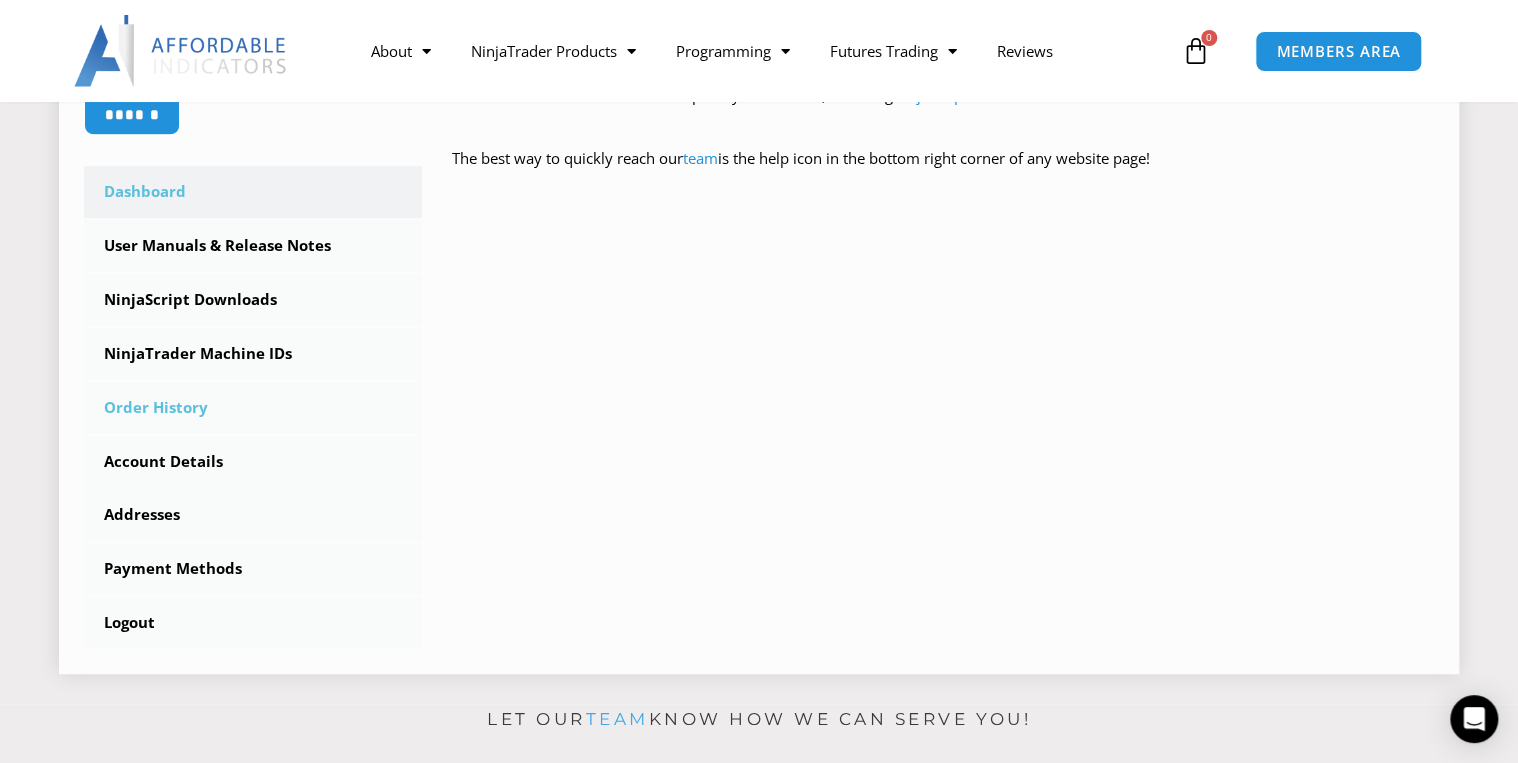 click on "Order History" at bounding box center (253, 408) 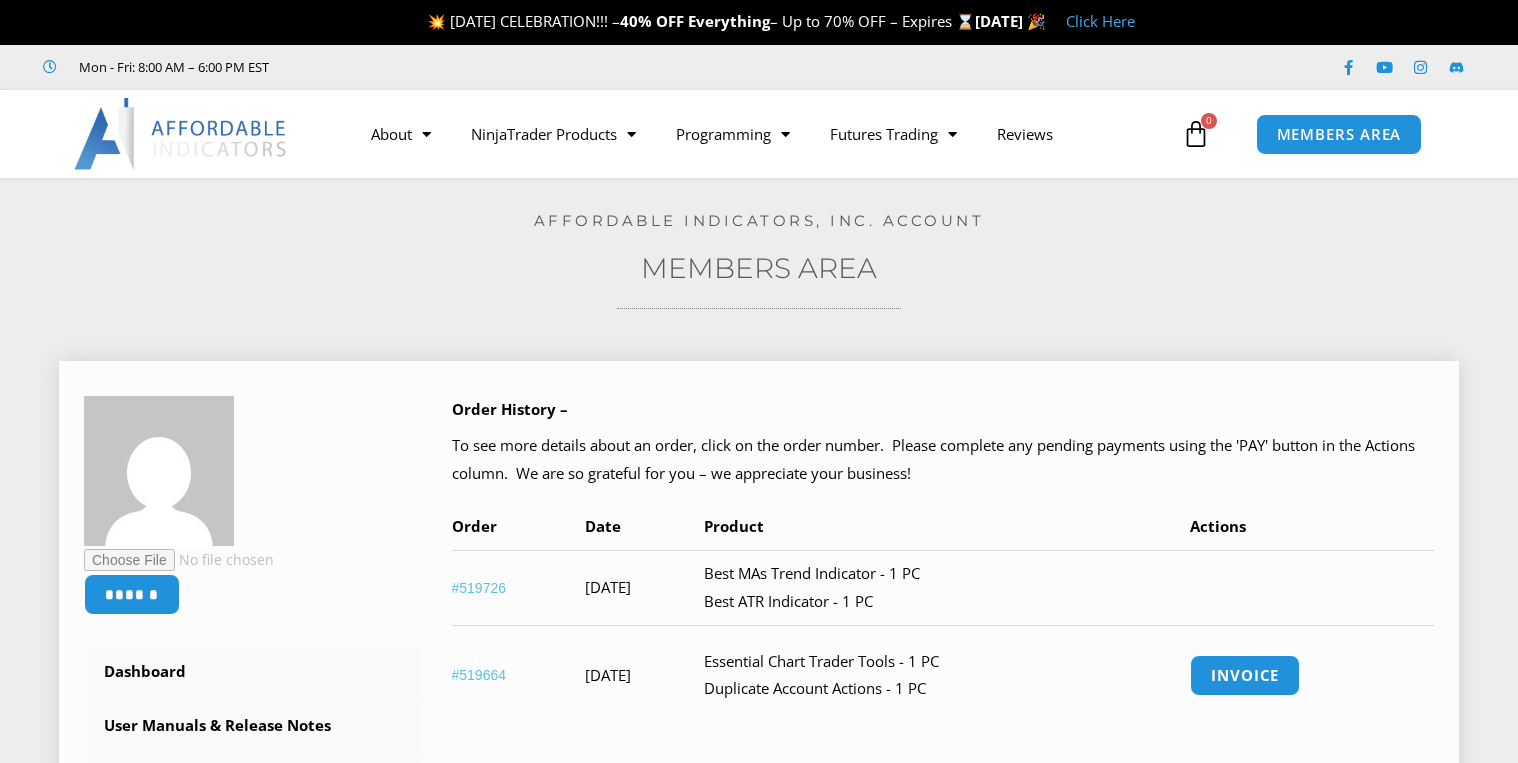 scroll, scrollTop: 0, scrollLeft: 0, axis: both 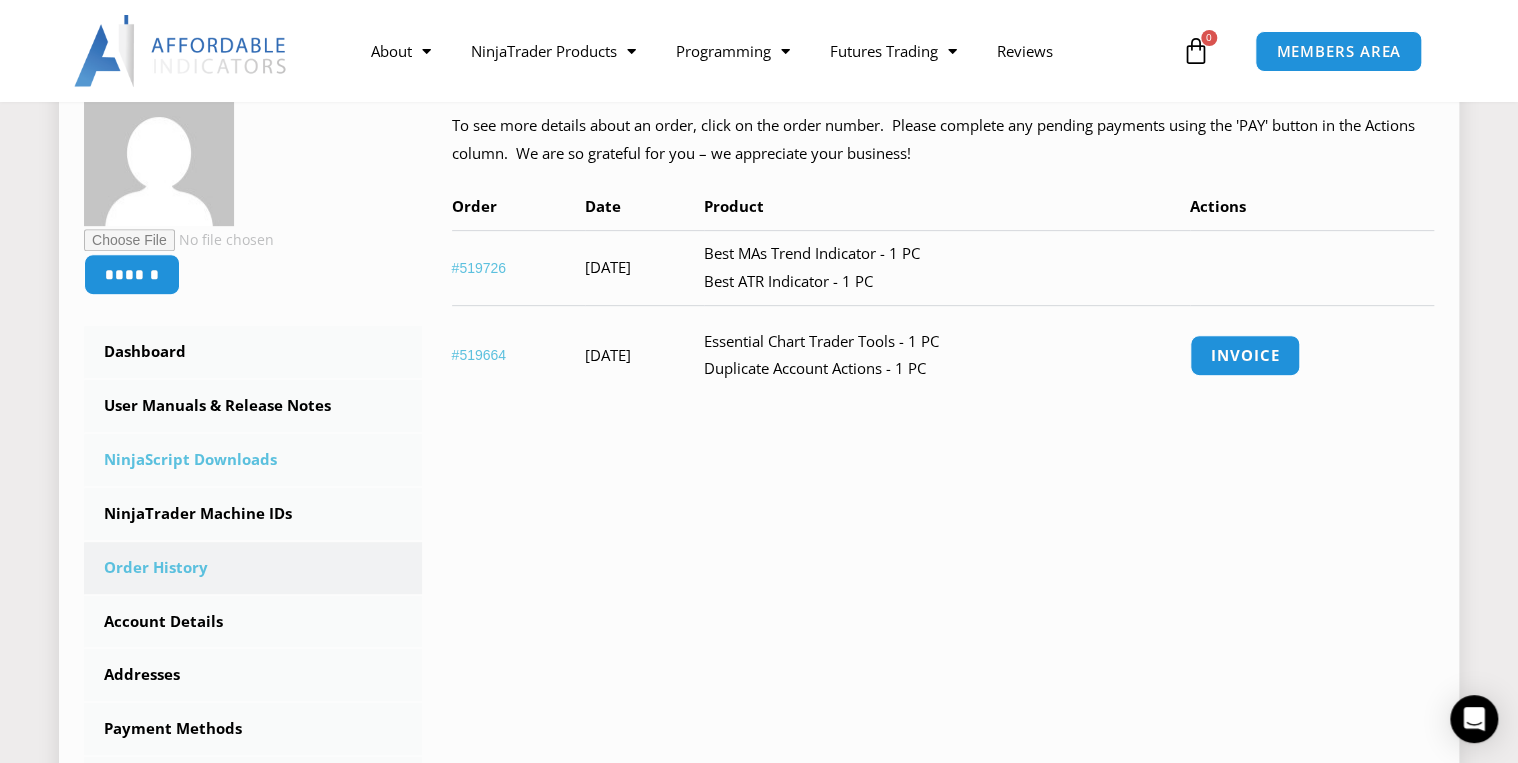 click on "NinjaScript Downloads" at bounding box center [253, 460] 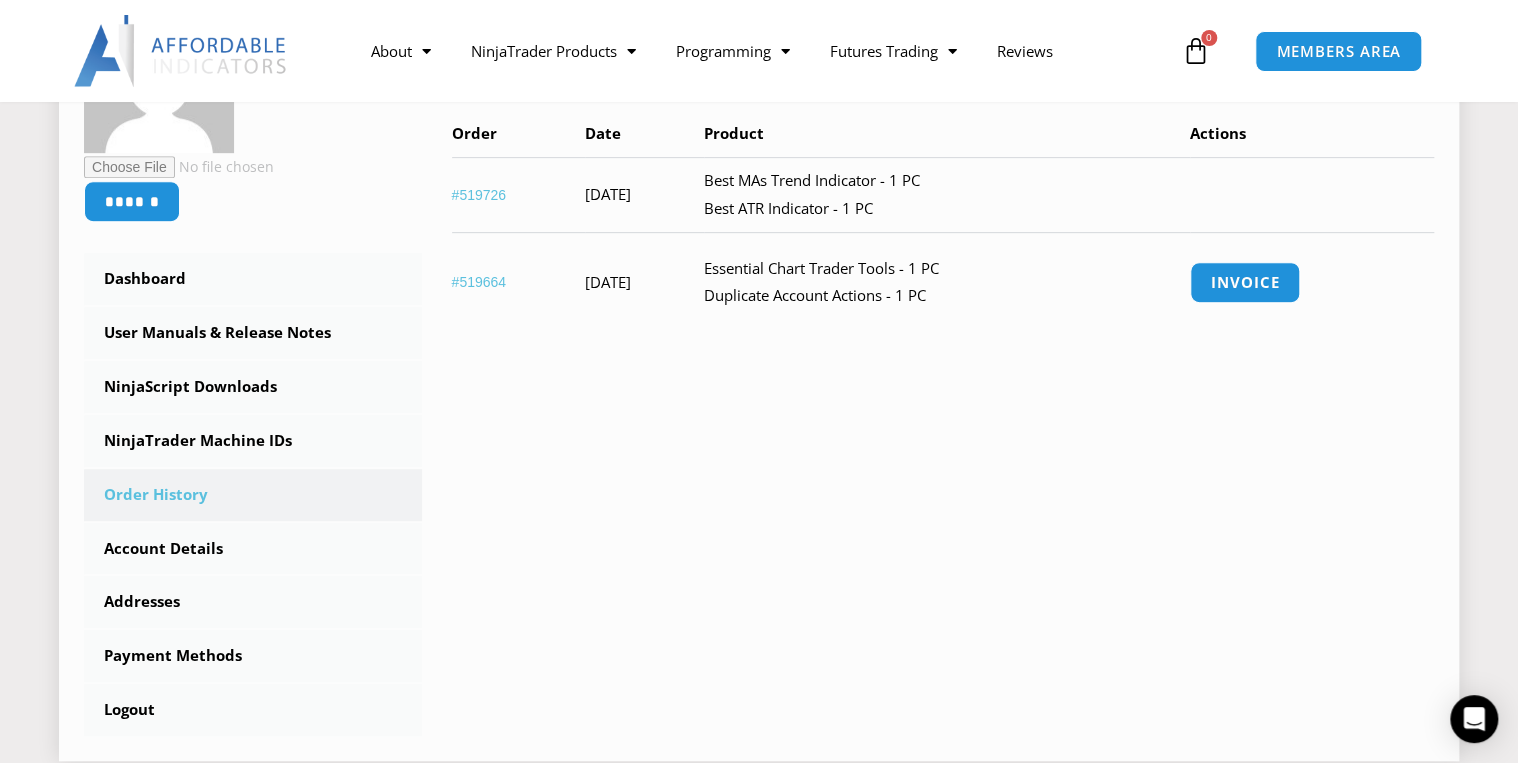scroll, scrollTop: 400, scrollLeft: 0, axis: vertical 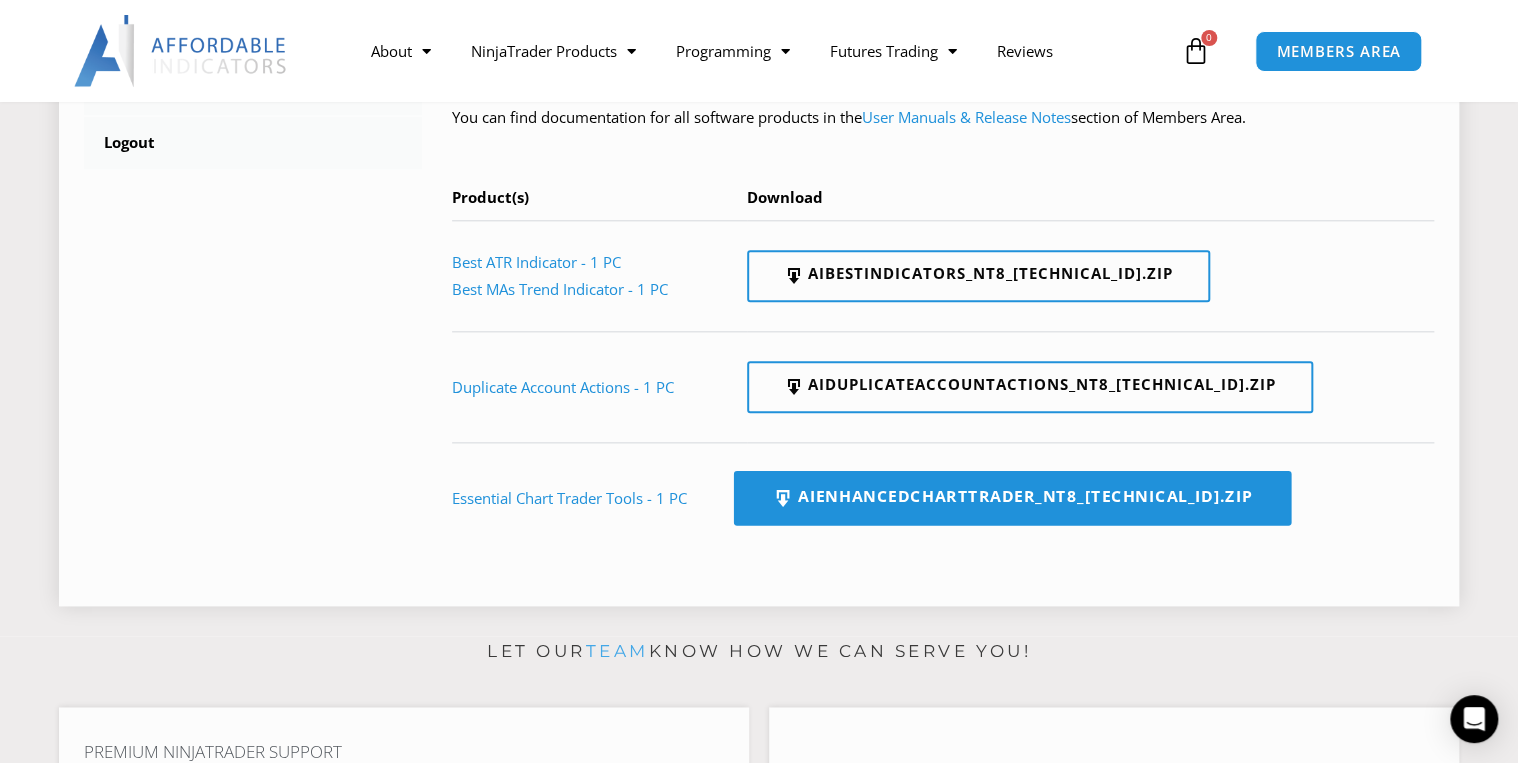 click at bounding box center (783, 498) 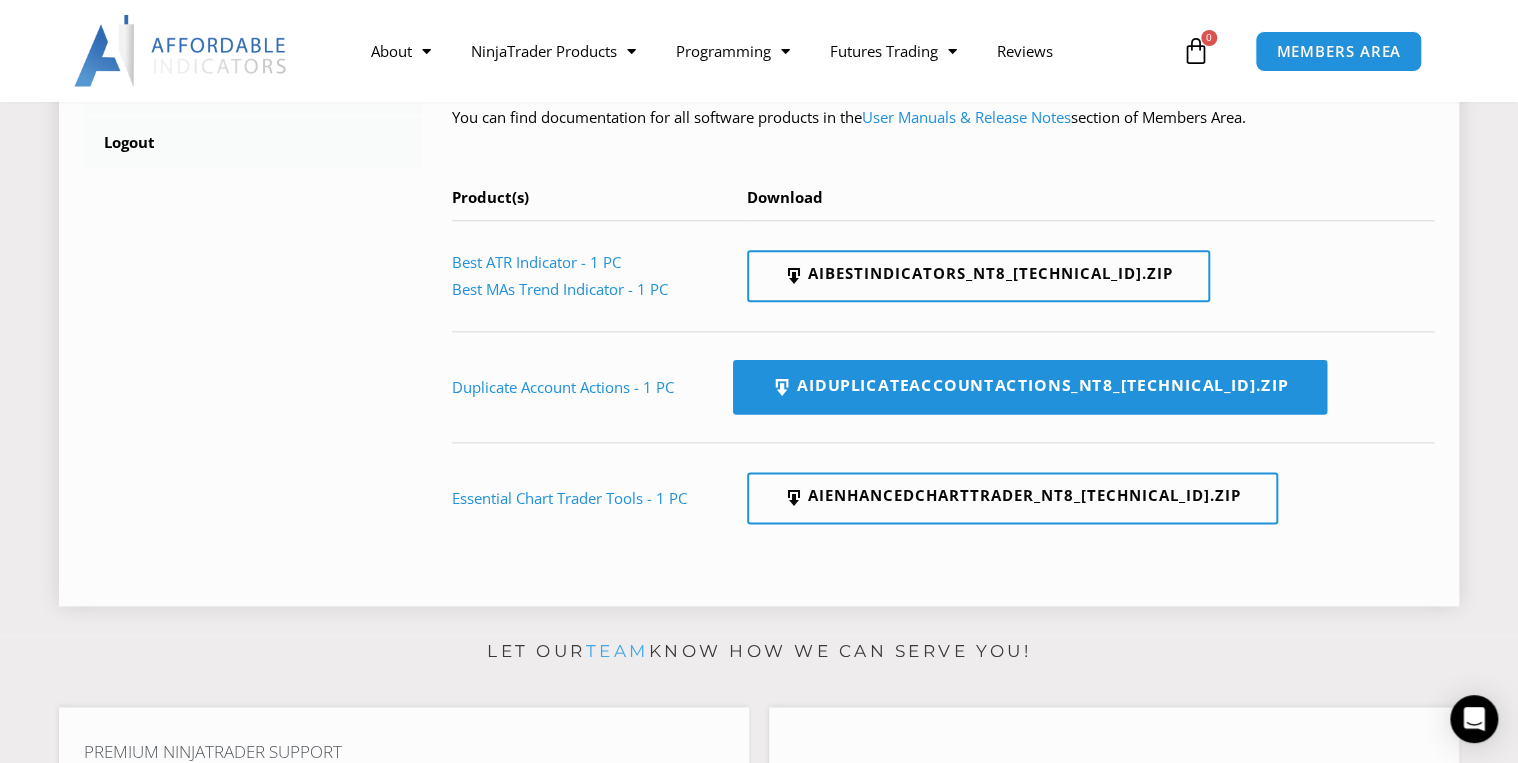 click at bounding box center (782, 387) 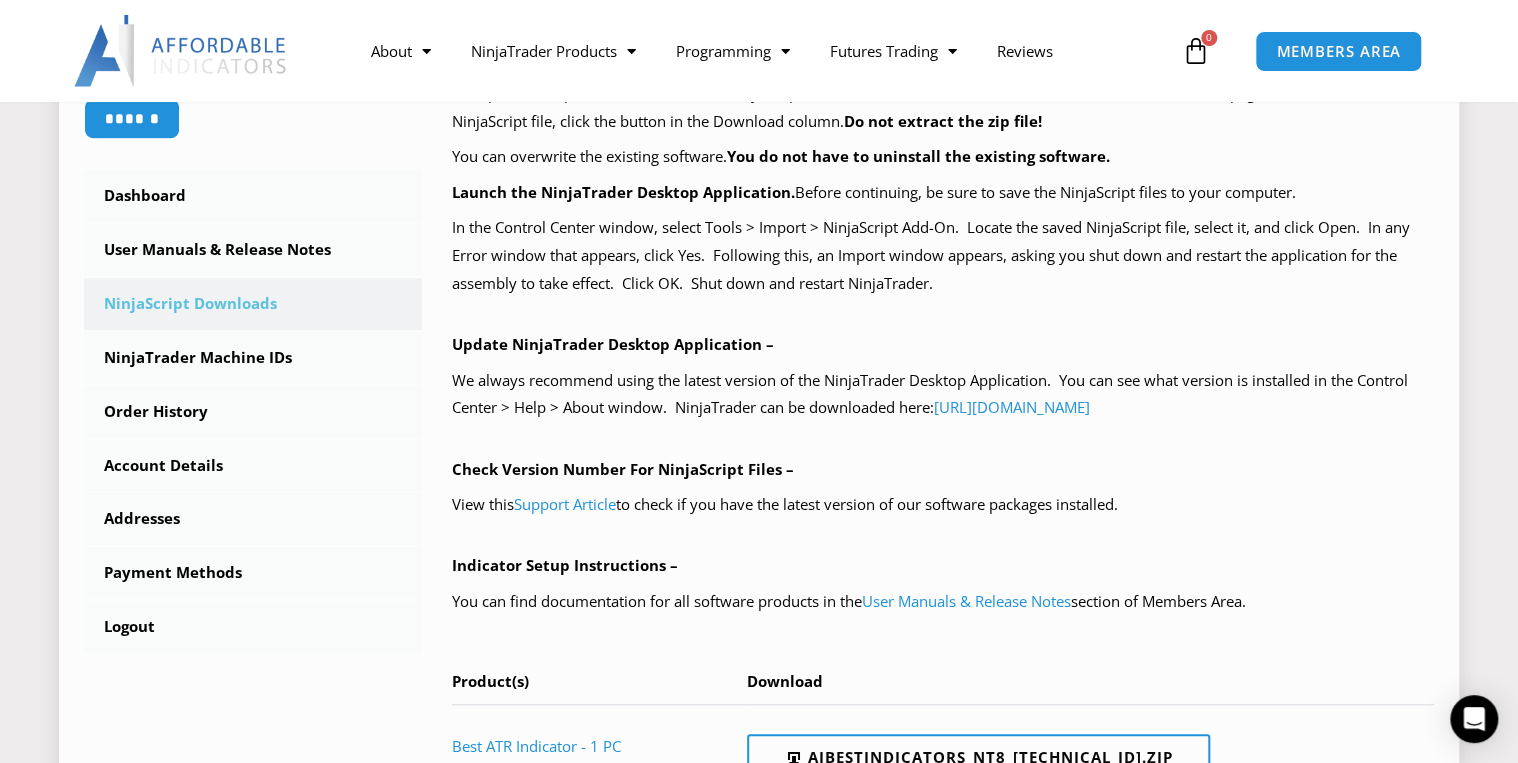 scroll, scrollTop: 480, scrollLeft: 0, axis: vertical 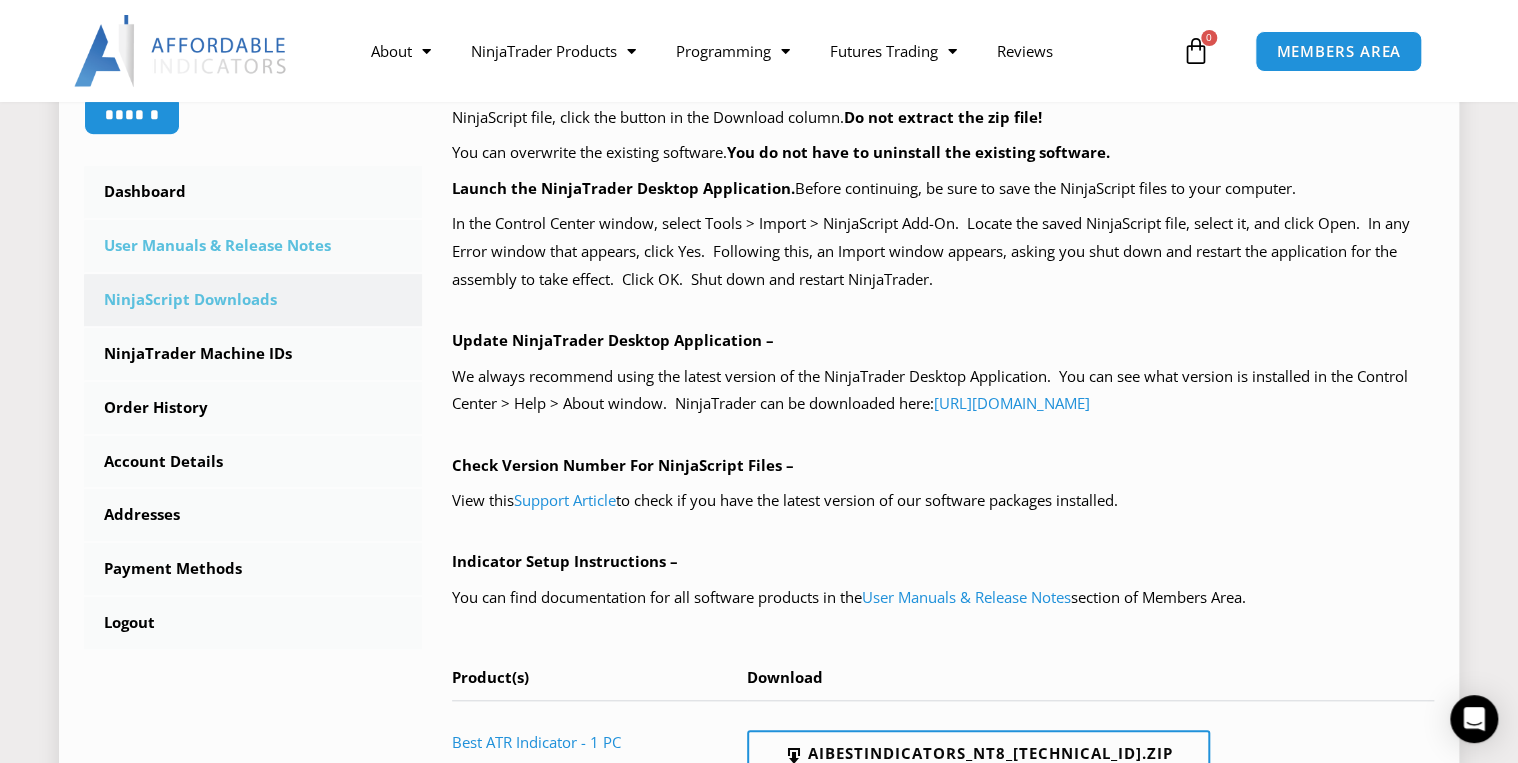 click on "User Manuals & Release Notes" at bounding box center [253, 246] 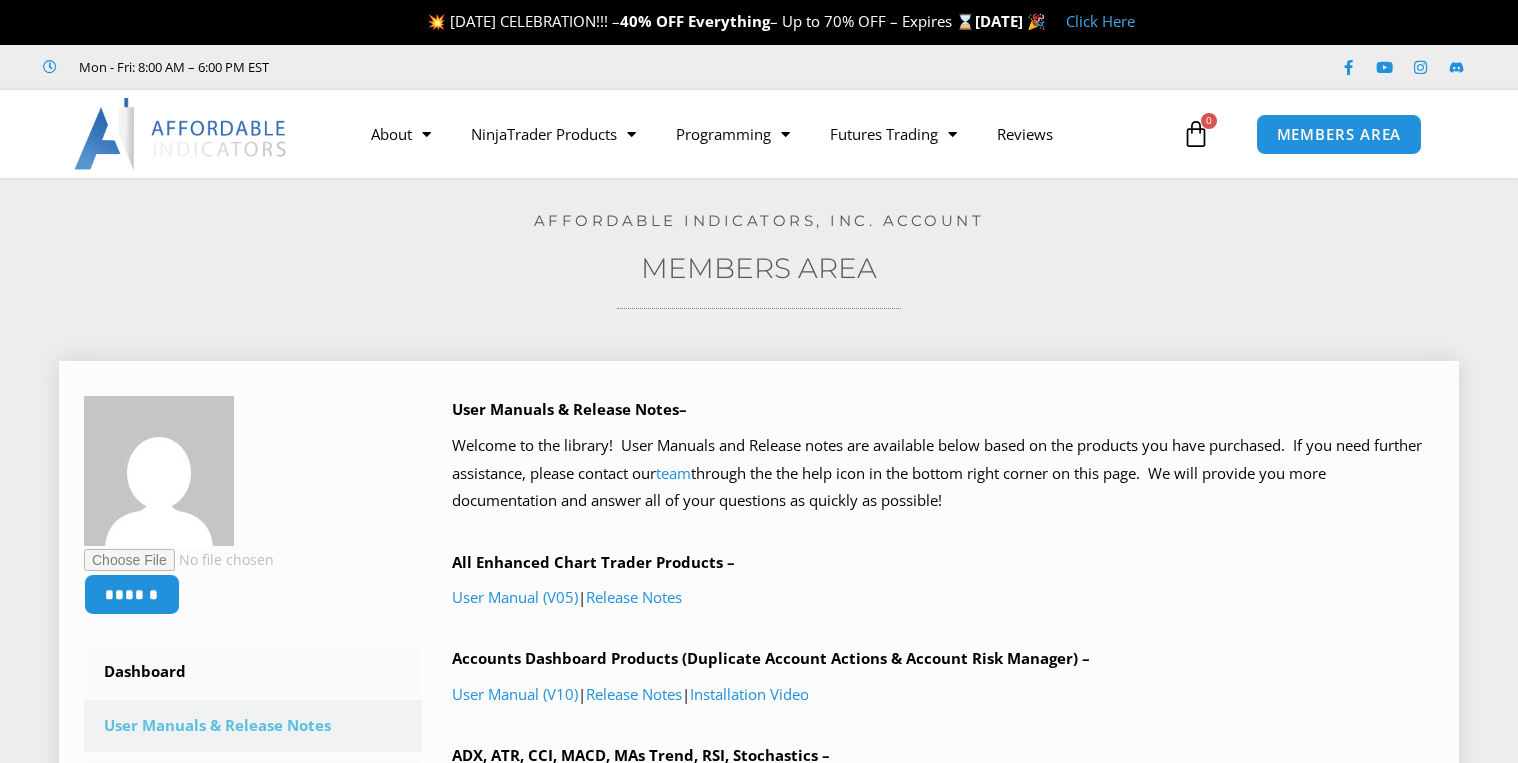 scroll, scrollTop: 0, scrollLeft: 0, axis: both 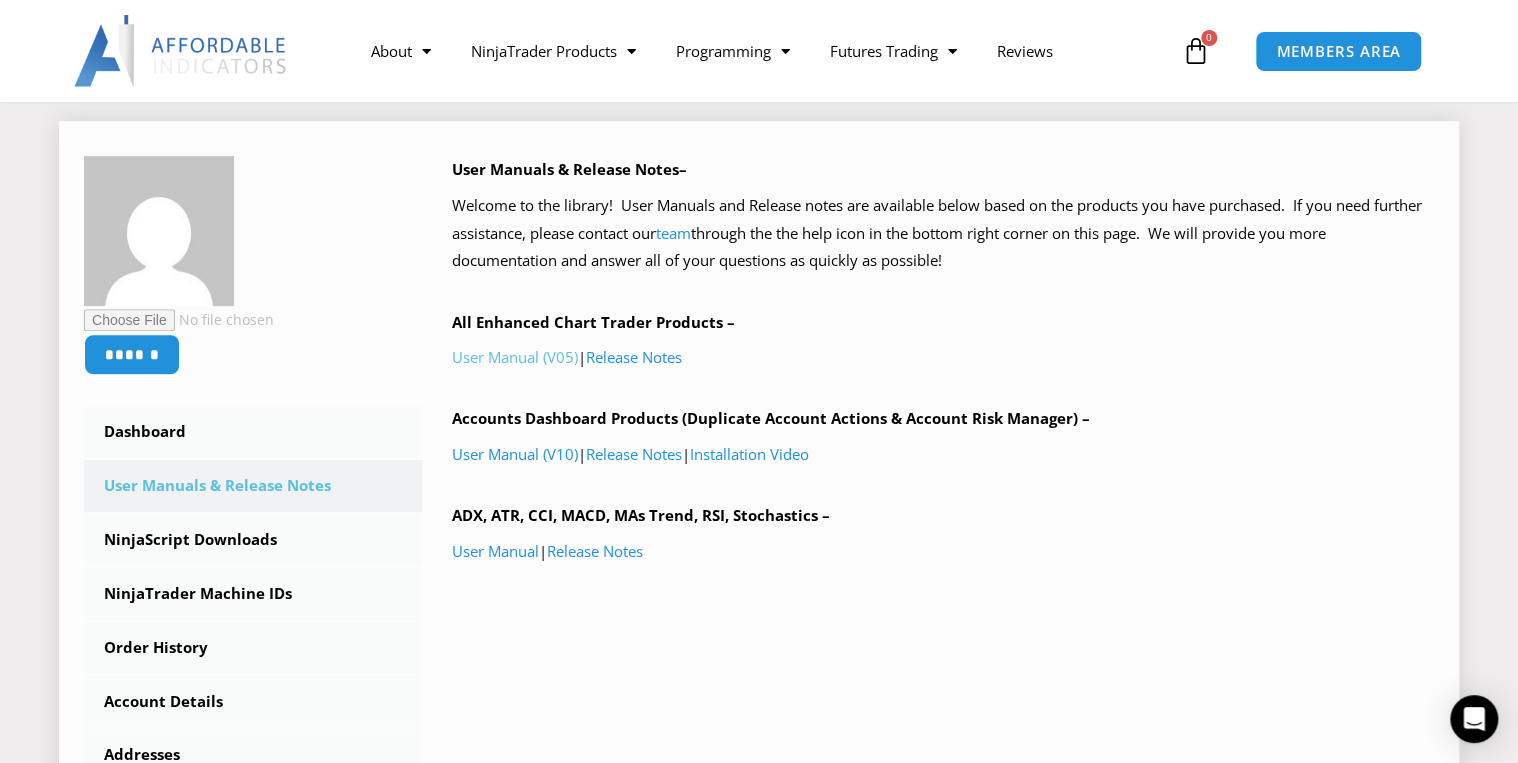 click on "User Manual (V05)" at bounding box center (515, 357) 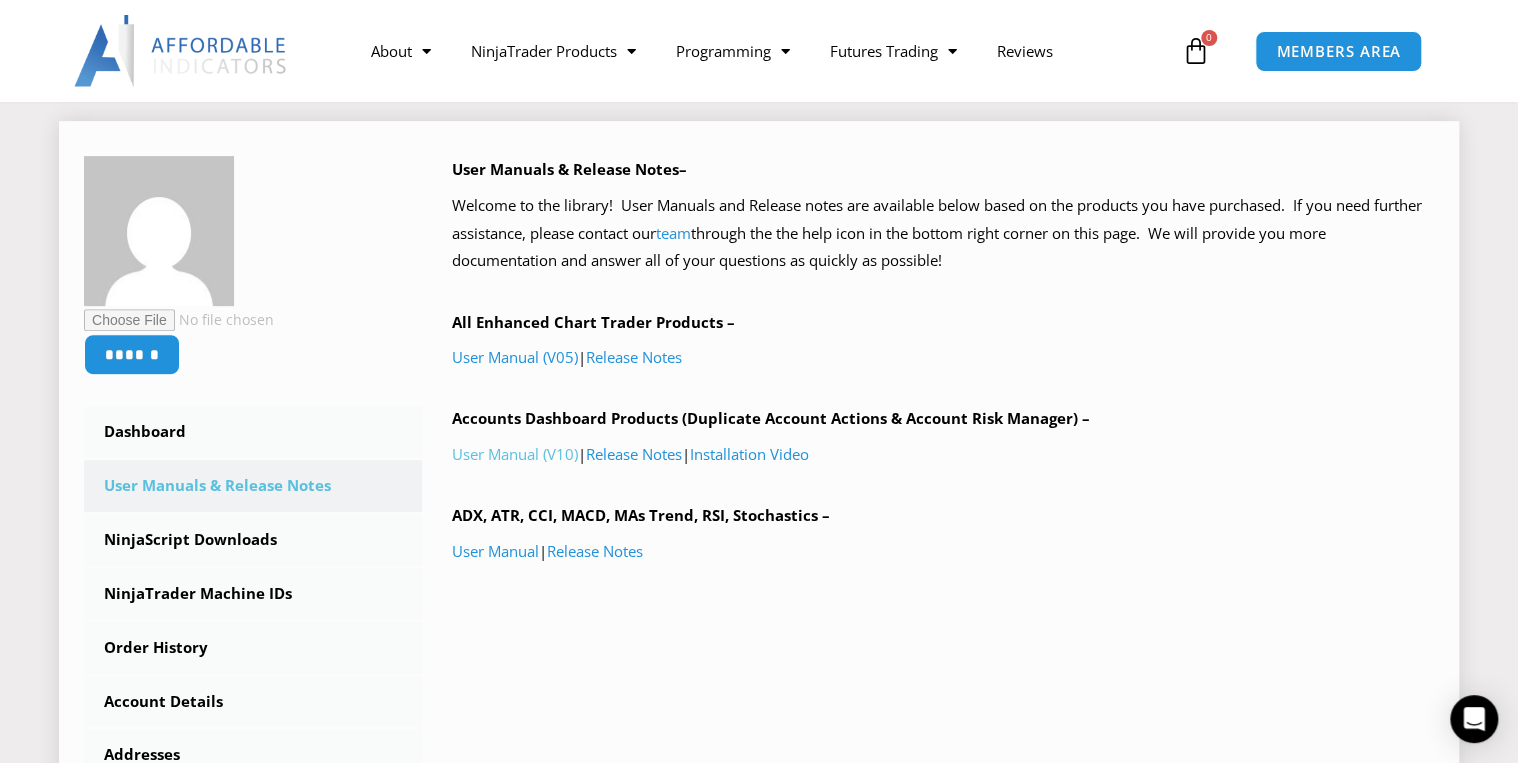 click on "User Manual (V10)" at bounding box center (515, 454) 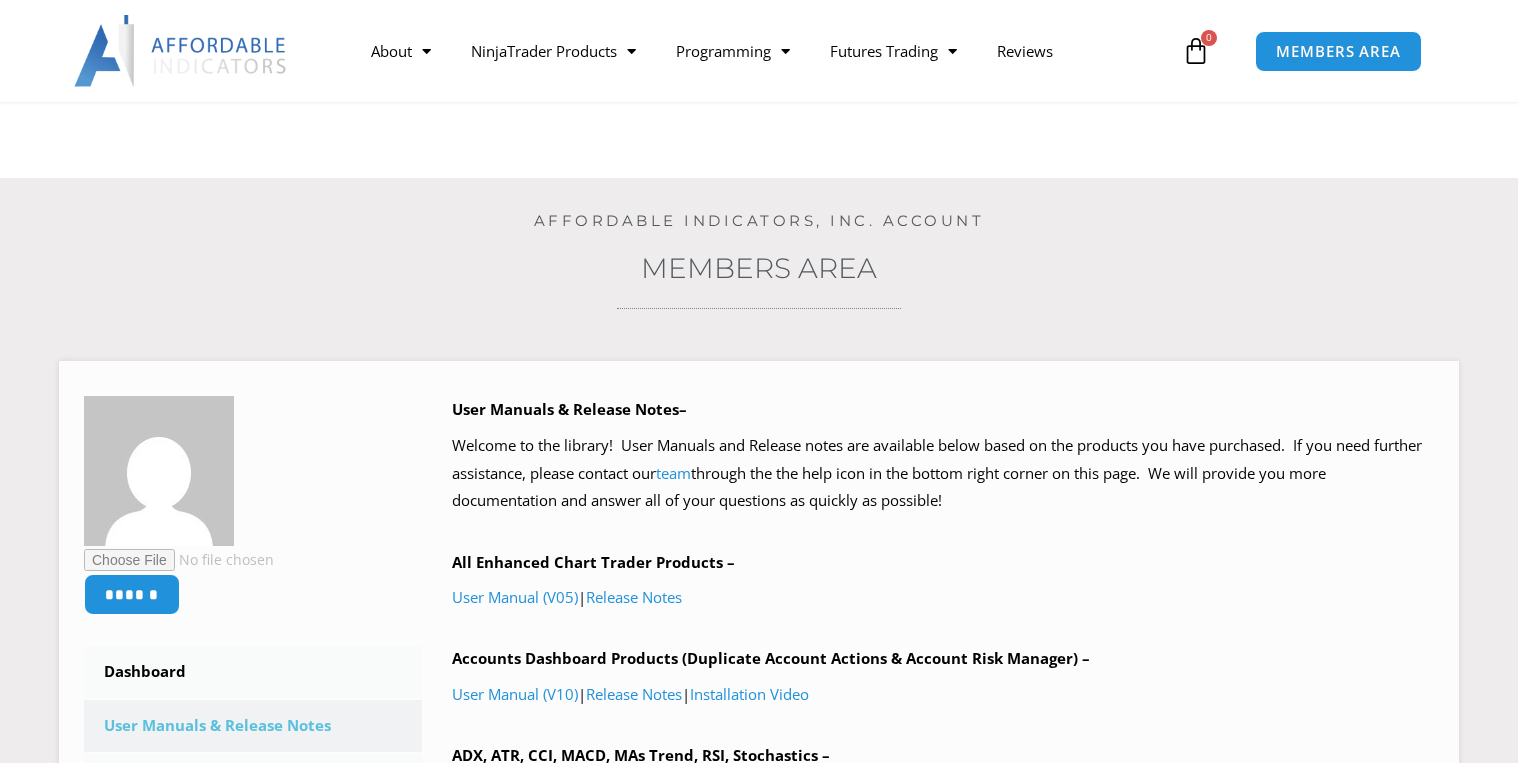 scroll, scrollTop: 240, scrollLeft: 0, axis: vertical 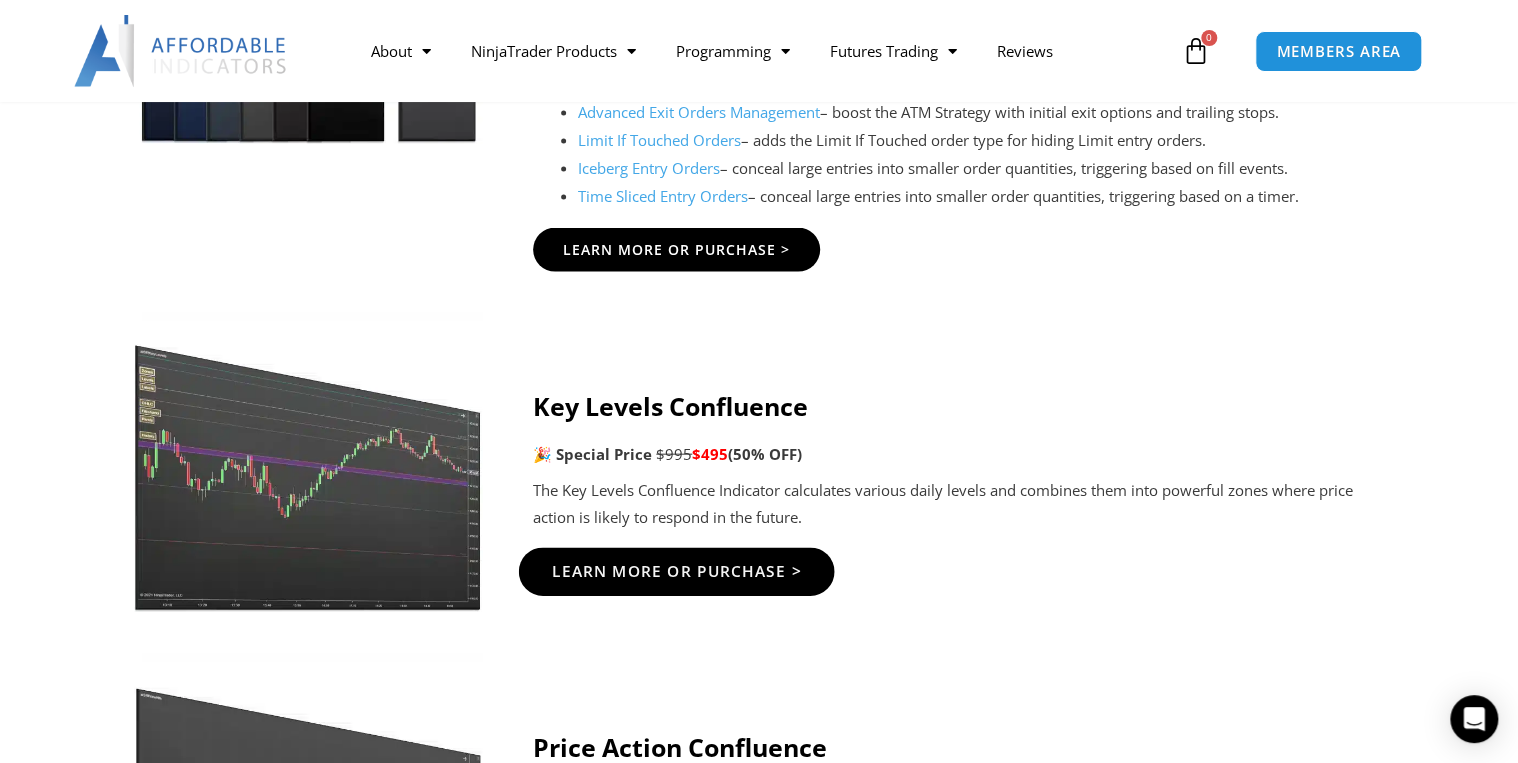 click on "Learn More Or Purchase >" at bounding box center (677, 571) 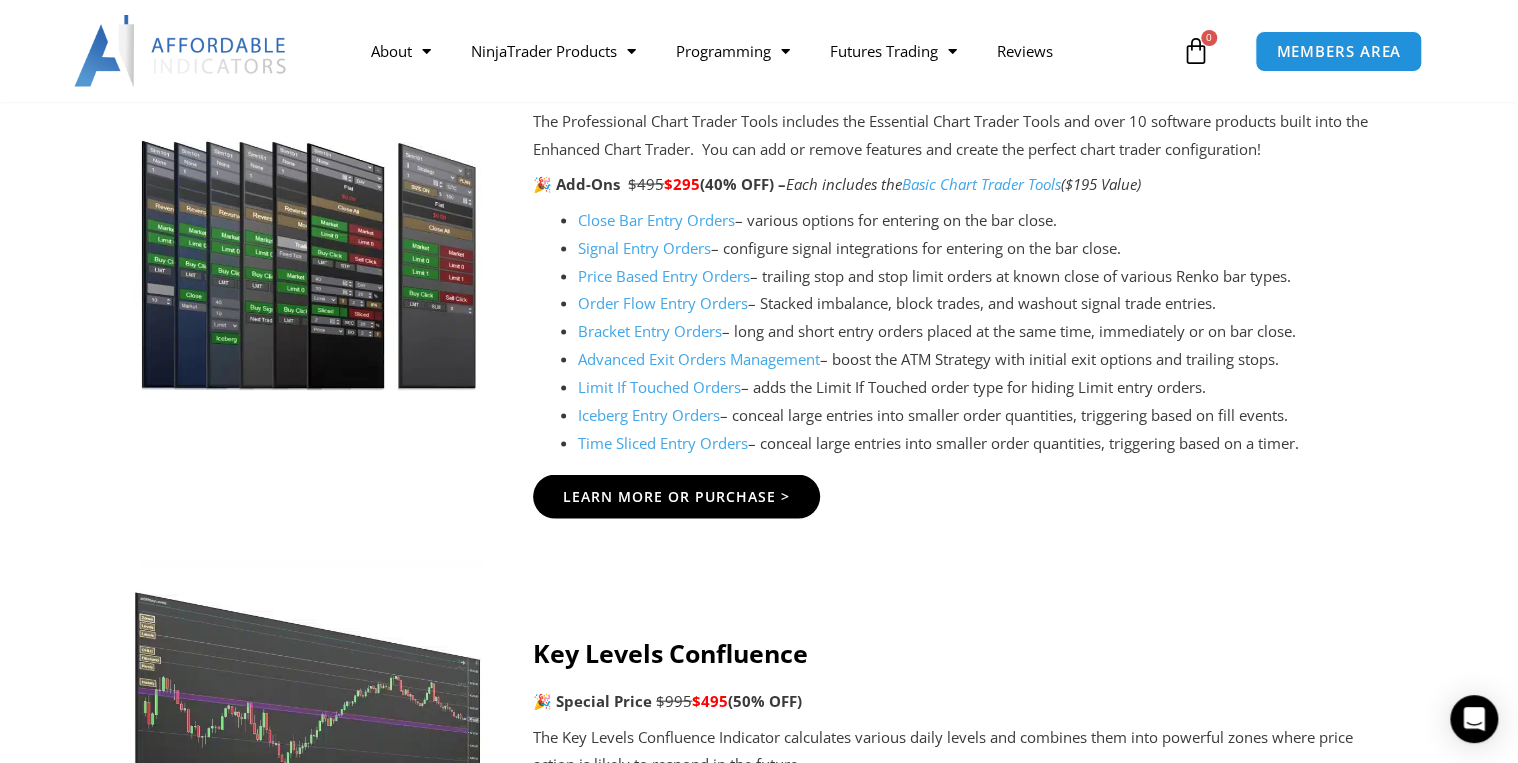scroll, scrollTop: 1840, scrollLeft: 0, axis: vertical 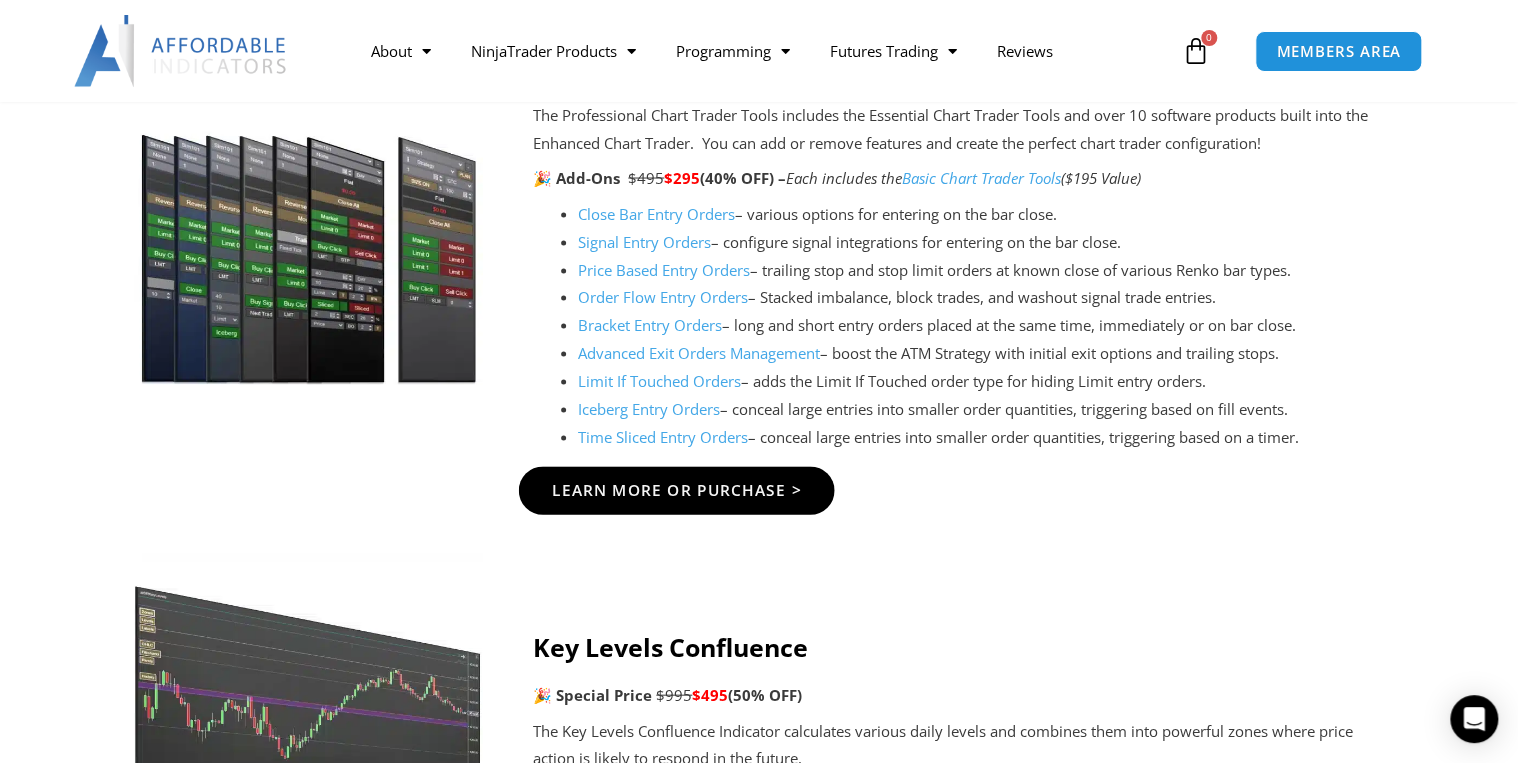 click on "Learn More Or Purchase >" at bounding box center [677, 489] 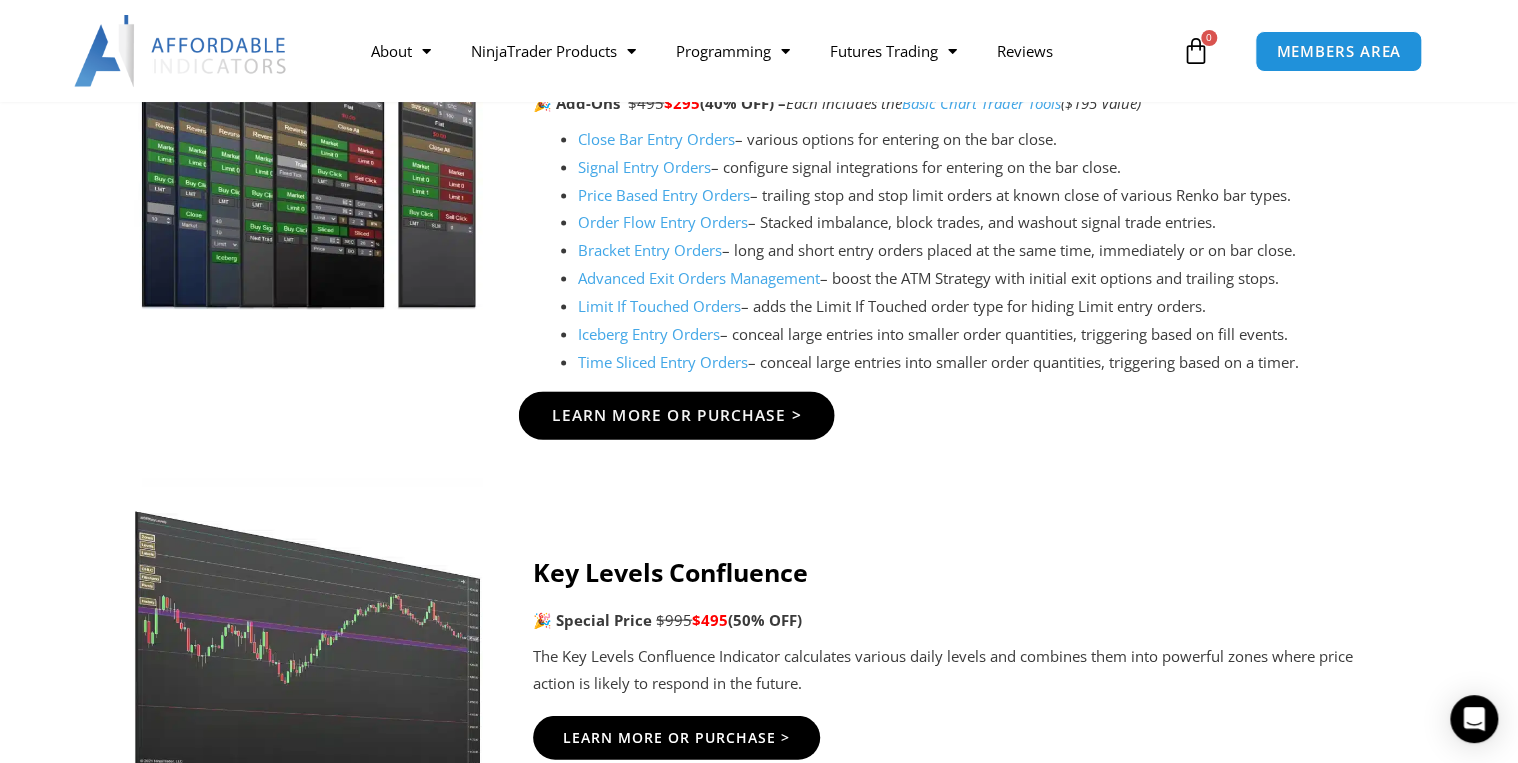 scroll, scrollTop: 1920, scrollLeft: 0, axis: vertical 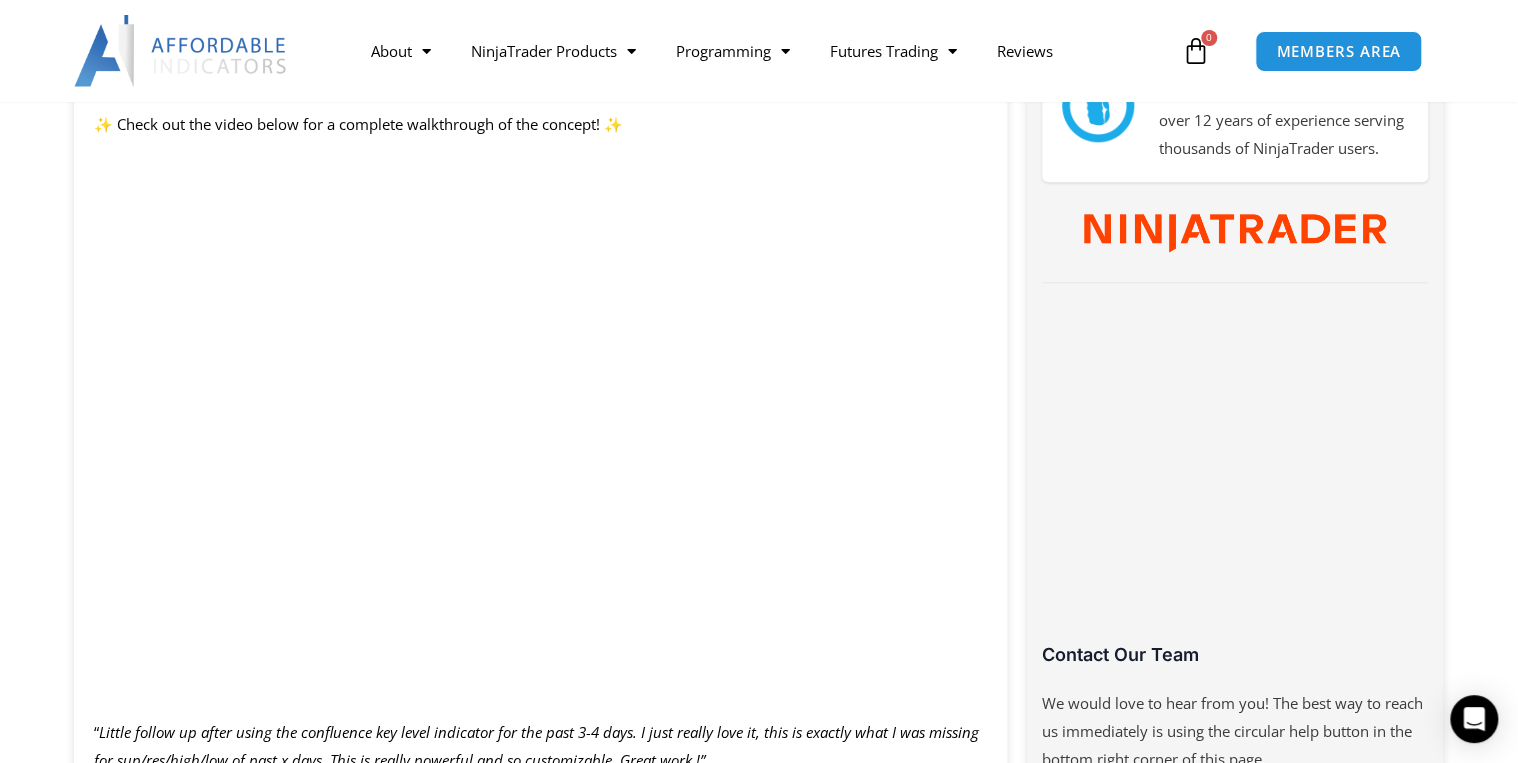 click at bounding box center (540, 698) 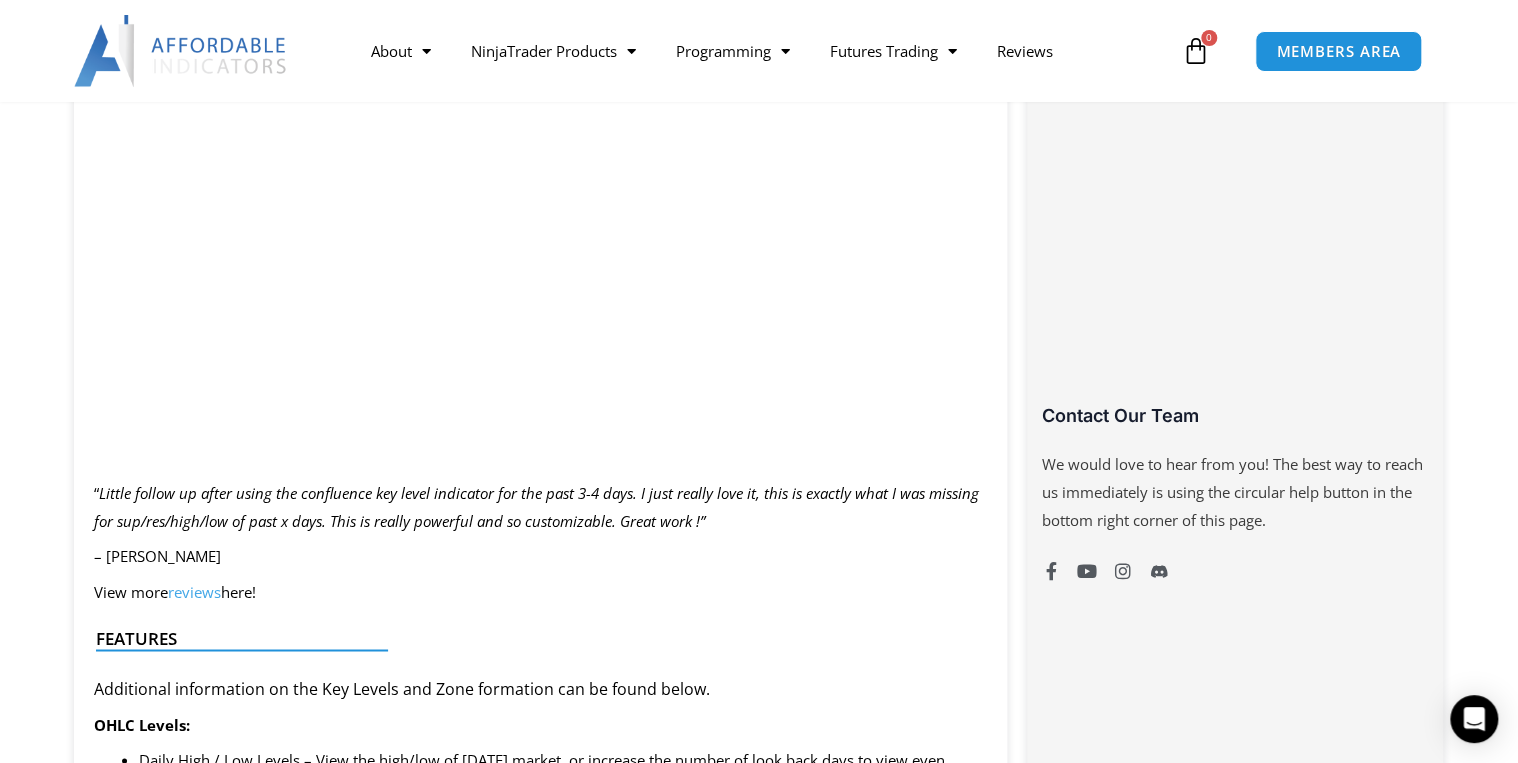 scroll, scrollTop: 1040, scrollLeft: 0, axis: vertical 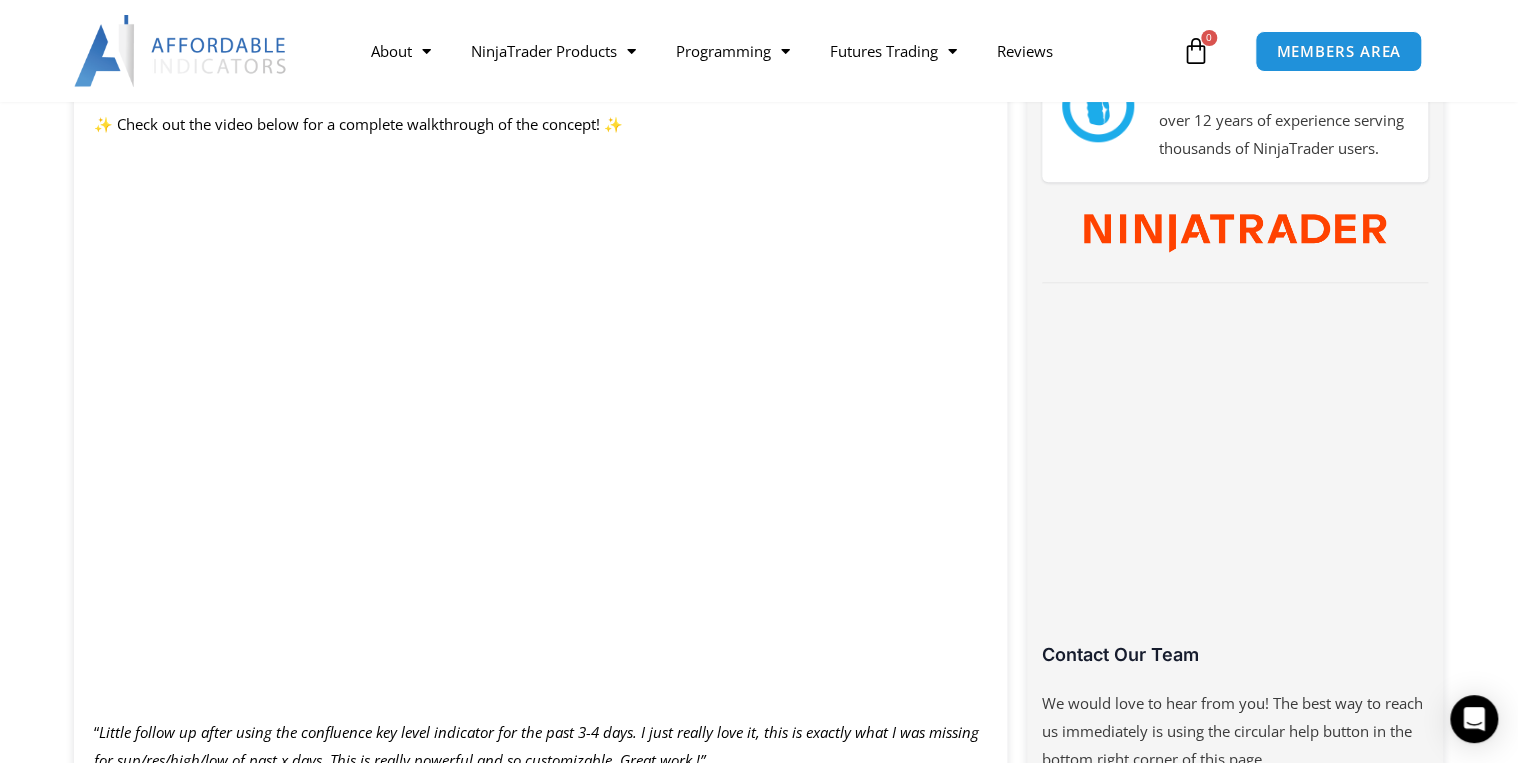 click on "Description
SAVE NOW – Use coupon code ‘SUMMER‘ on the Cart page to SAVE 50%.  1 PC License For ONLY $495.  Offer expires on Friday, July 4.   Check out the  current promotions  page for other discounts on our most popular products!
Summary
The Key Levels Confluence Indicator calculates daily levels such as the Open, High, Low and Close (OHLC) of past days, Fibonacci Levels, Whole Numbers, Current Day Levels, and Pivots.  These levels combine into potential support and resistance zones.
✨ Check out the video below for a complete walkthrough of the concept! ✨
“
– Niko Riko
View more  reviews  here!" at bounding box center (759, 1709) 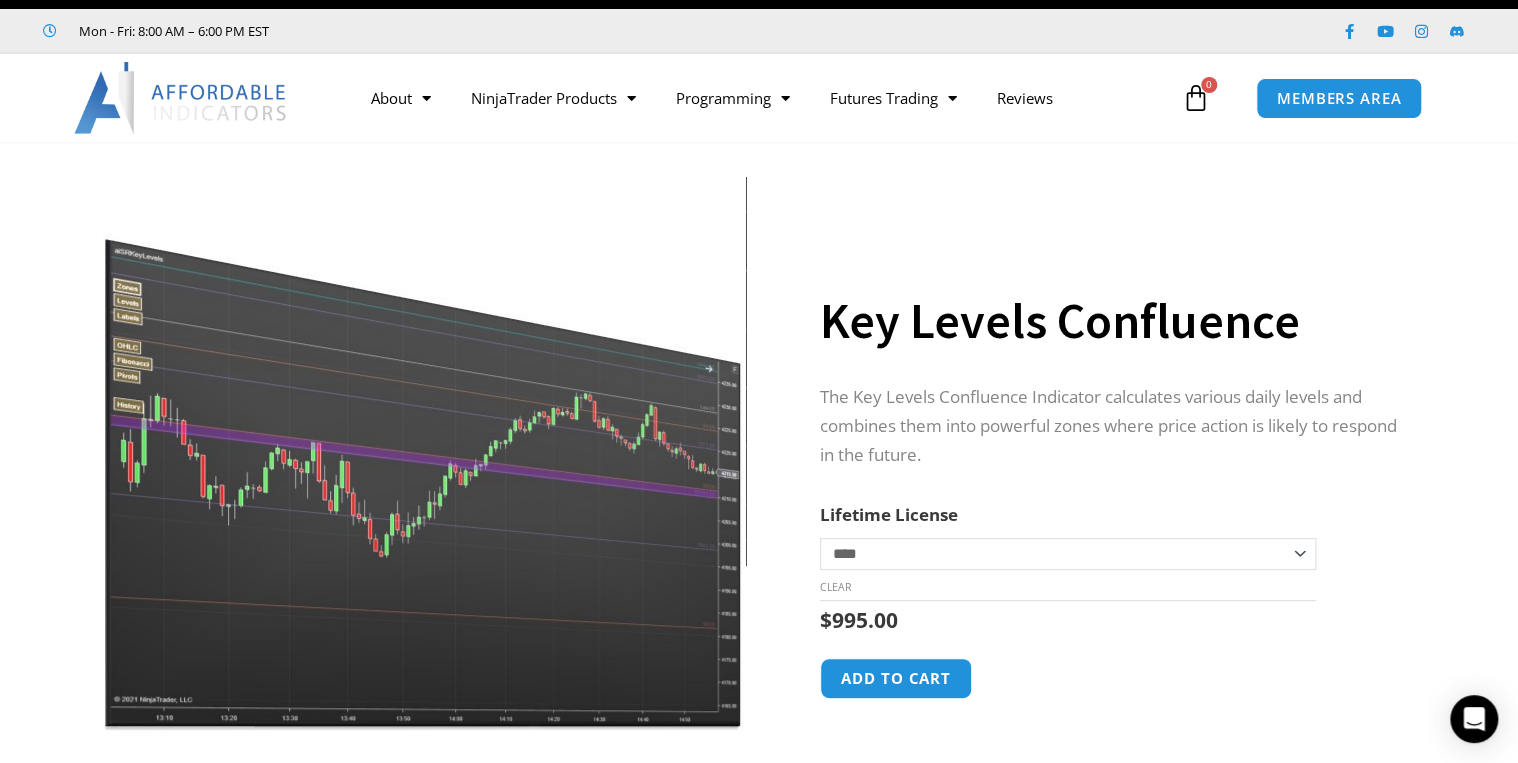 scroll, scrollTop: 0, scrollLeft: 0, axis: both 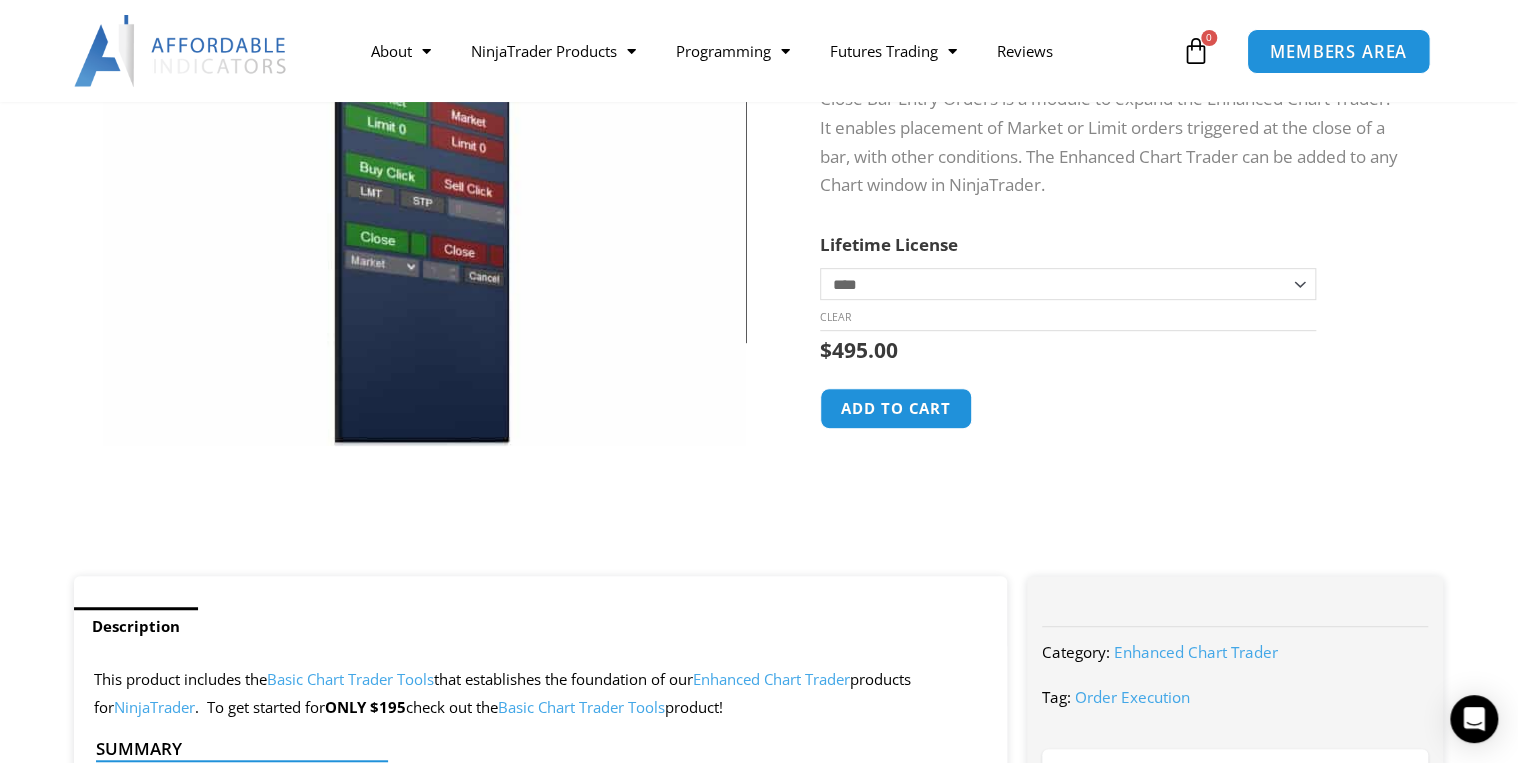 click on "MEMBERS AREA" at bounding box center (1338, 51) 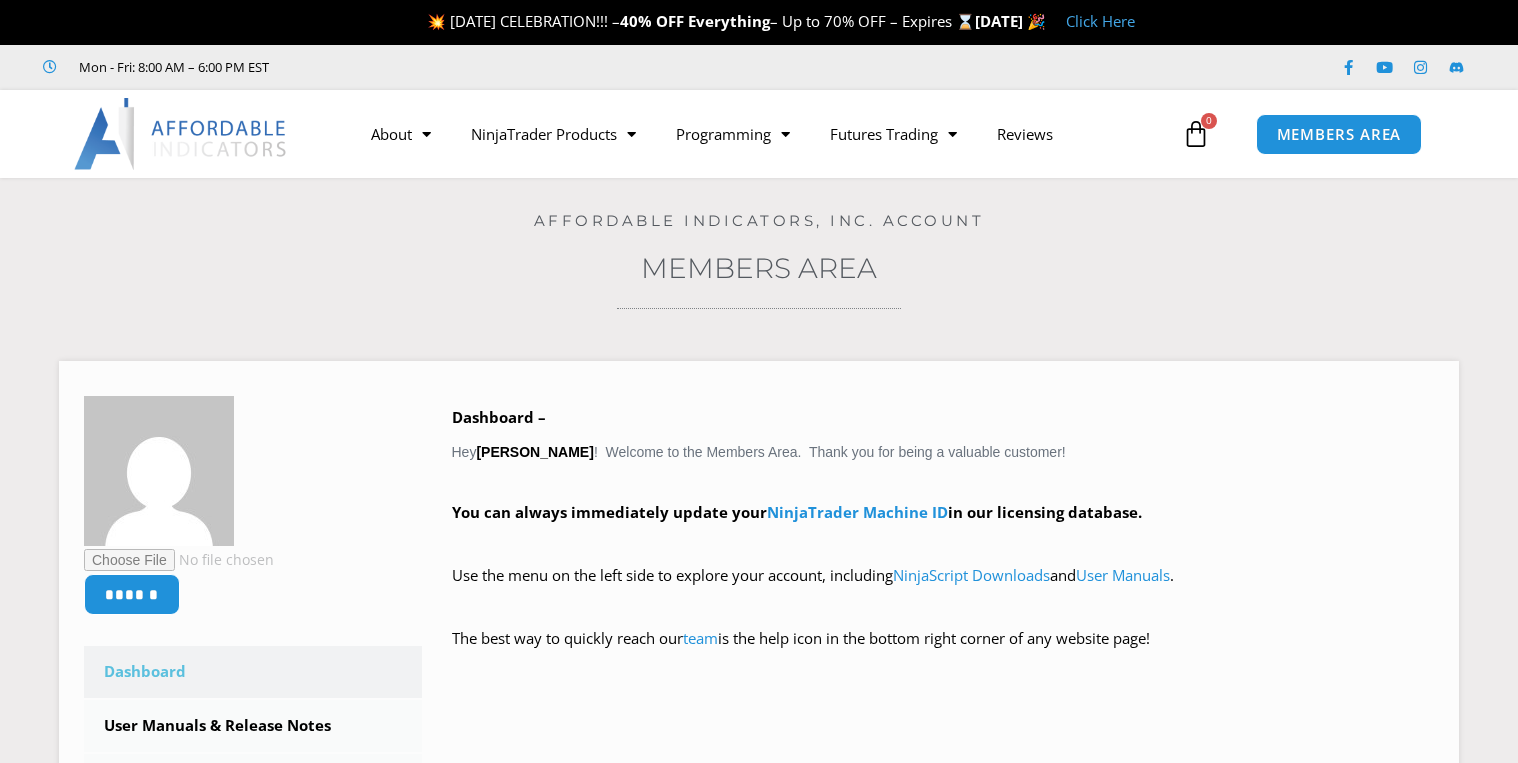 scroll, scrollTop: 0, scrollLeft: 0, axis: both 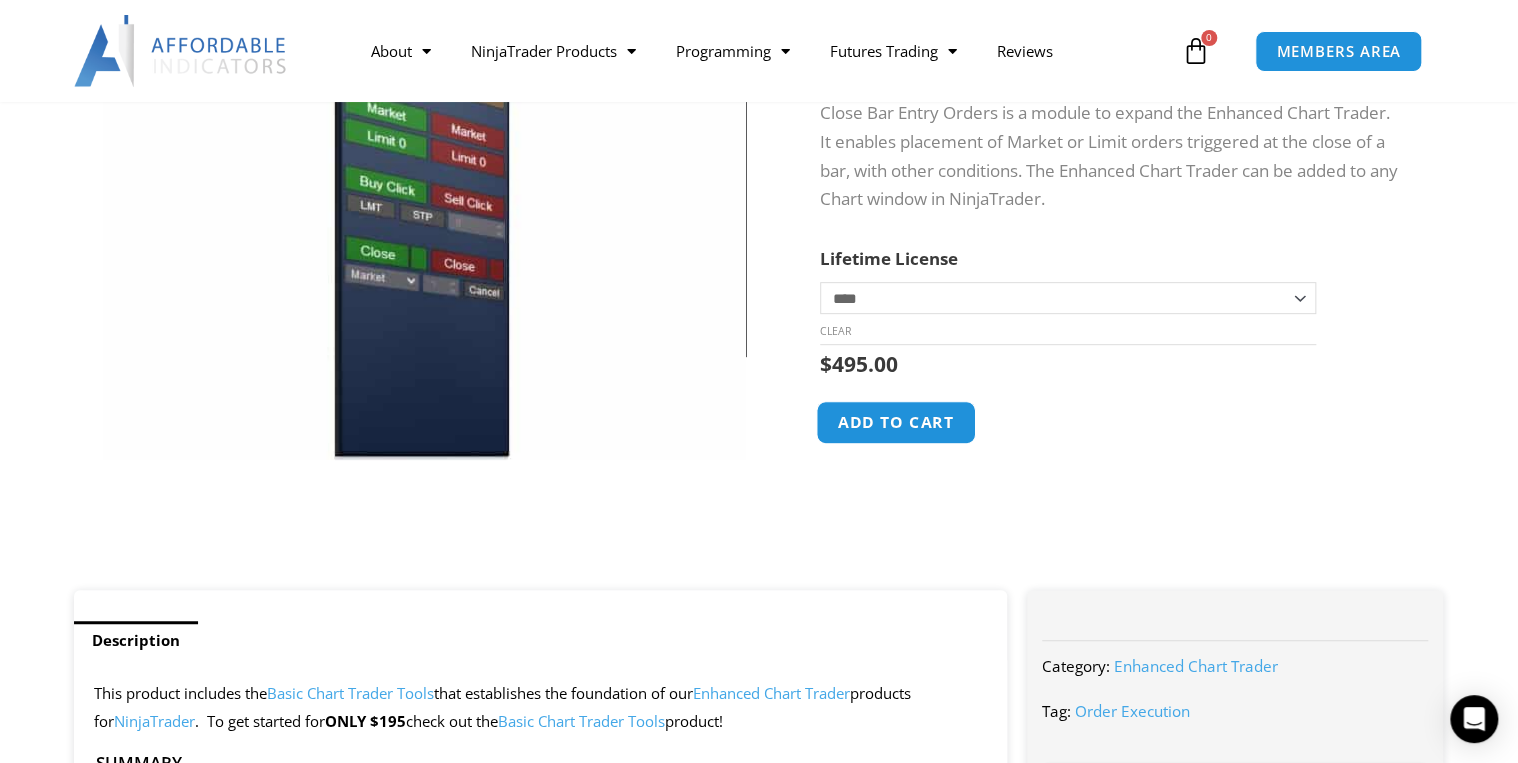 click on "Add to cart" 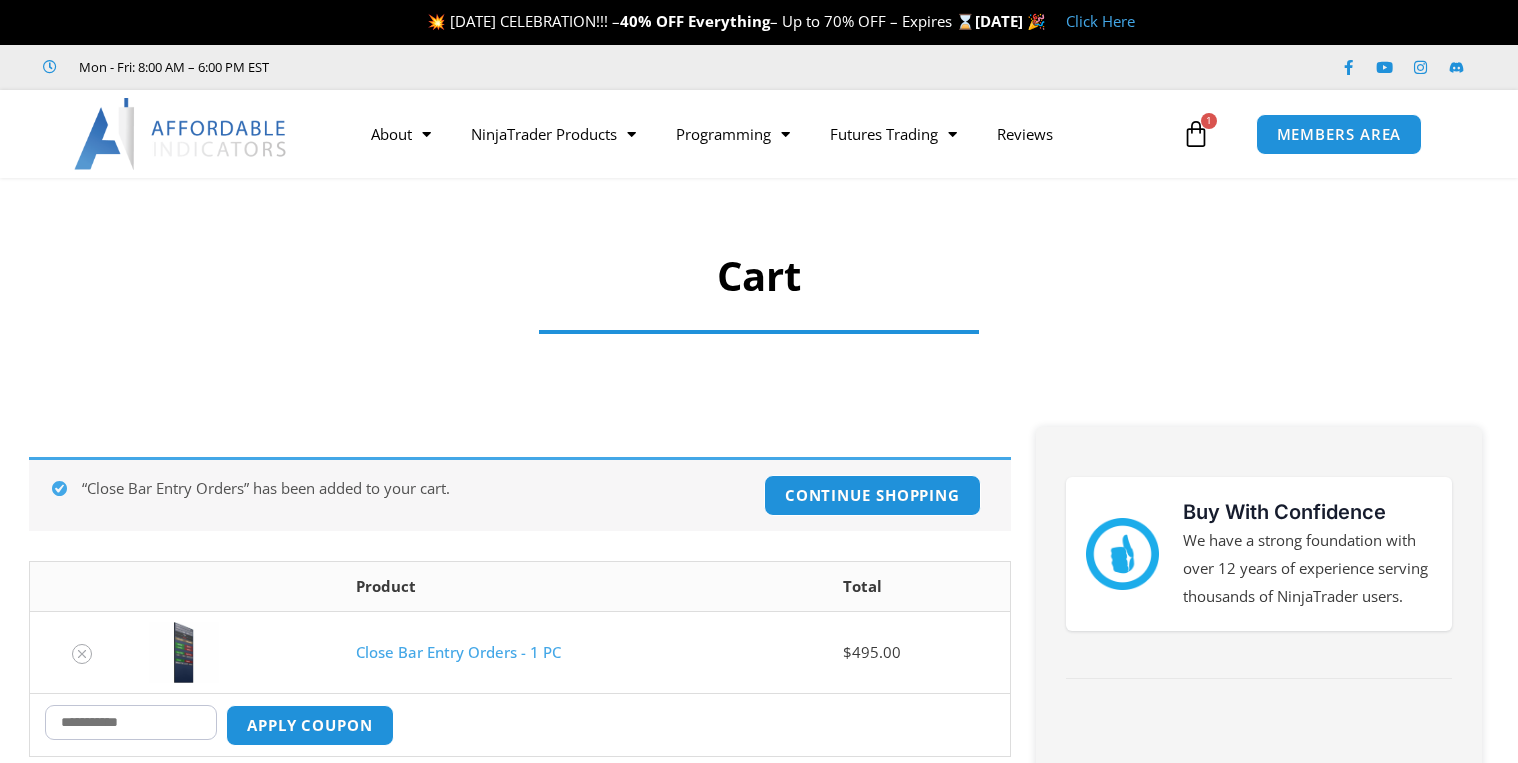 scroll, scrollTop: 0, scrollLeft: 0, axis: both 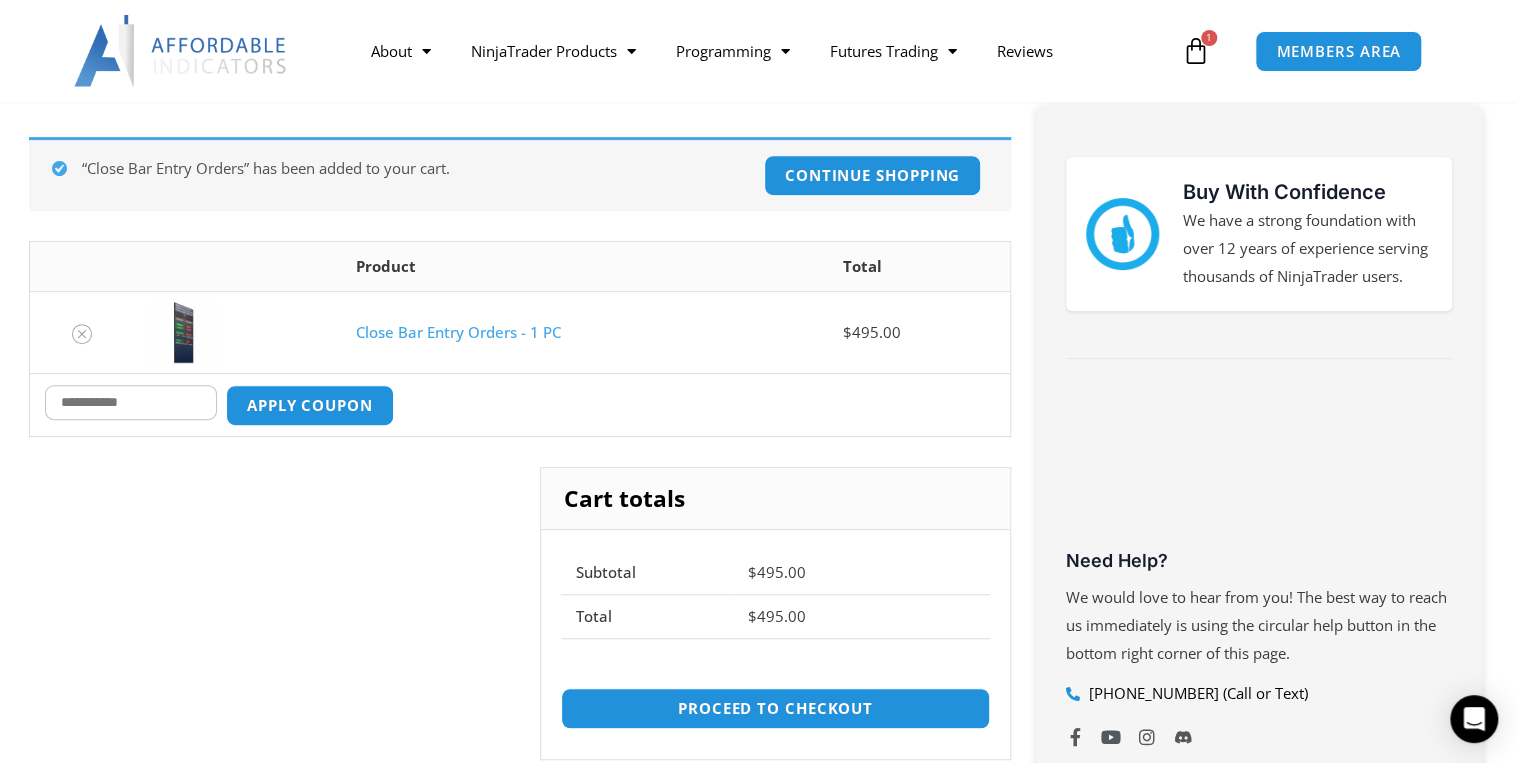 click on "Coupon:" at bounding box center (131, 402) 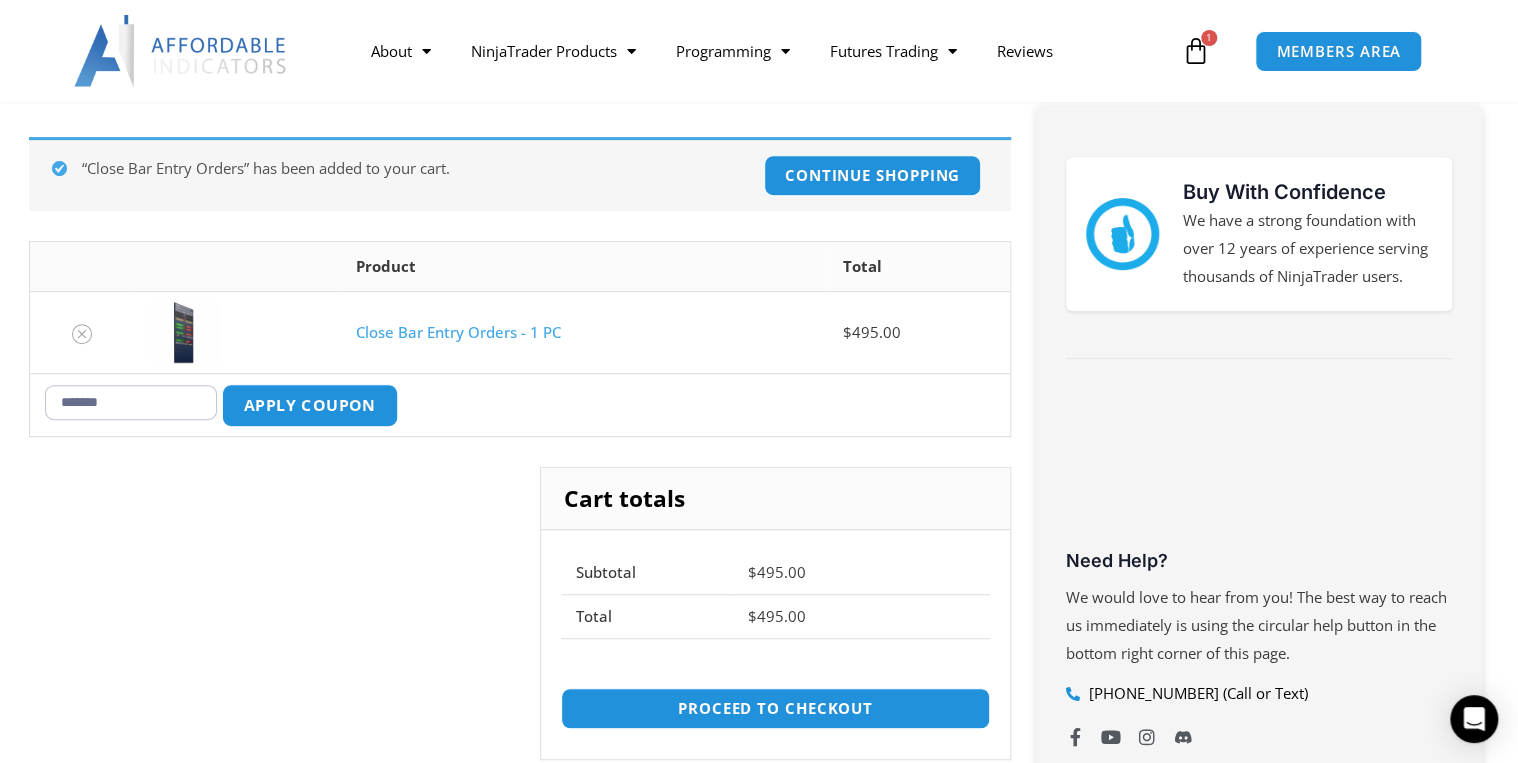 type on "*******" 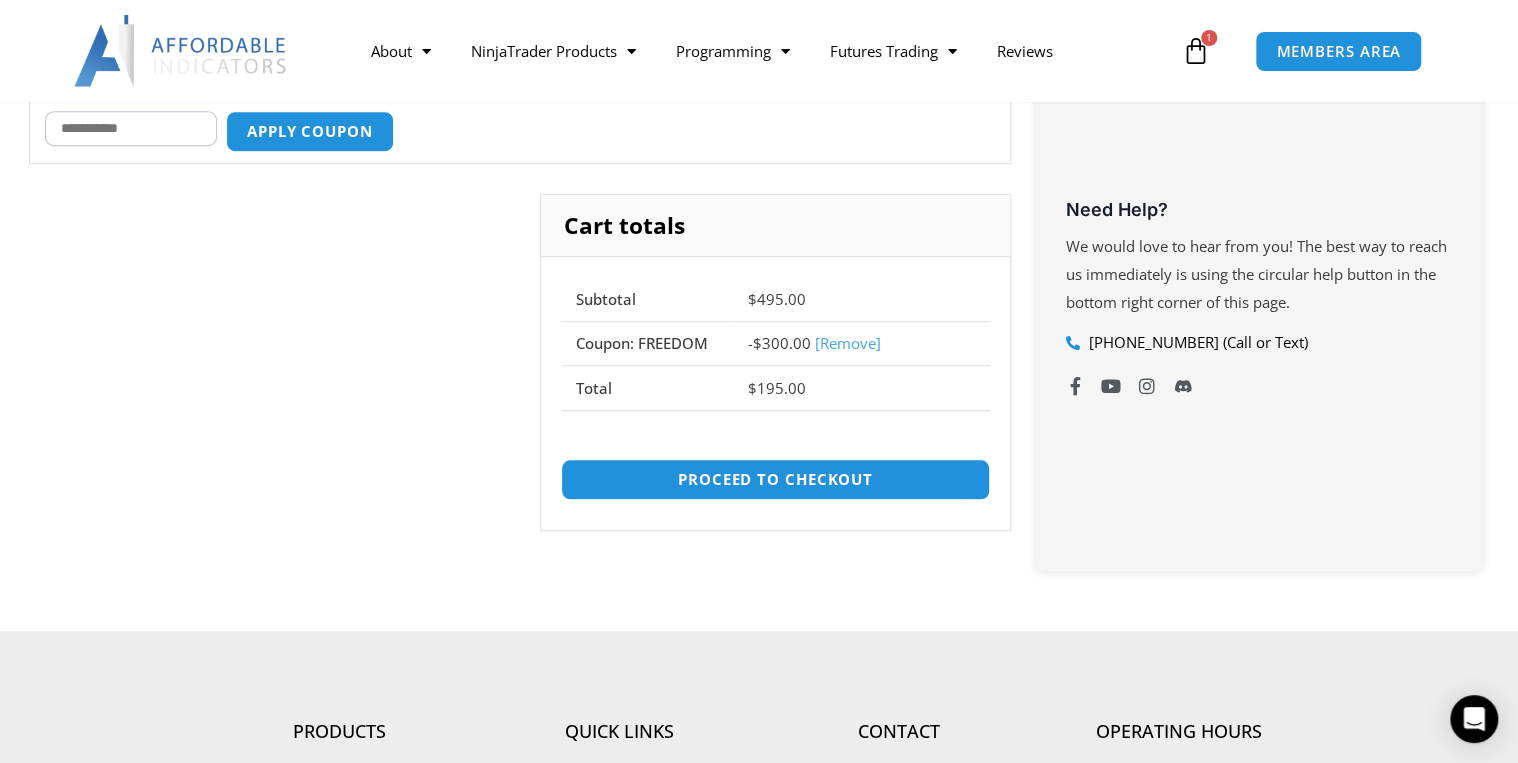 scroll, scrollTop: 676, scrollLeft: 0, axis: vertical 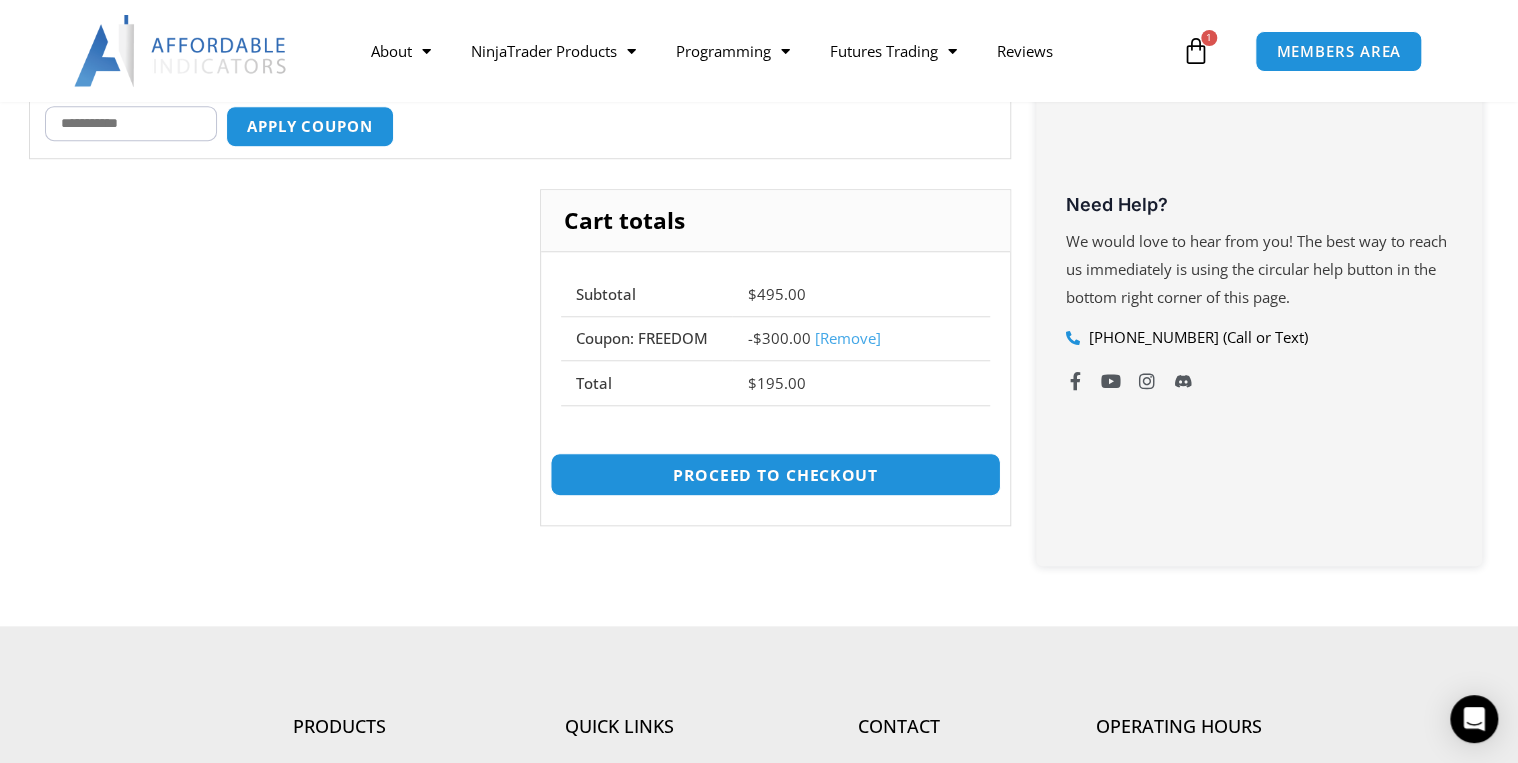 click on "Proceed to checkout" at bounding box center [775, 474] 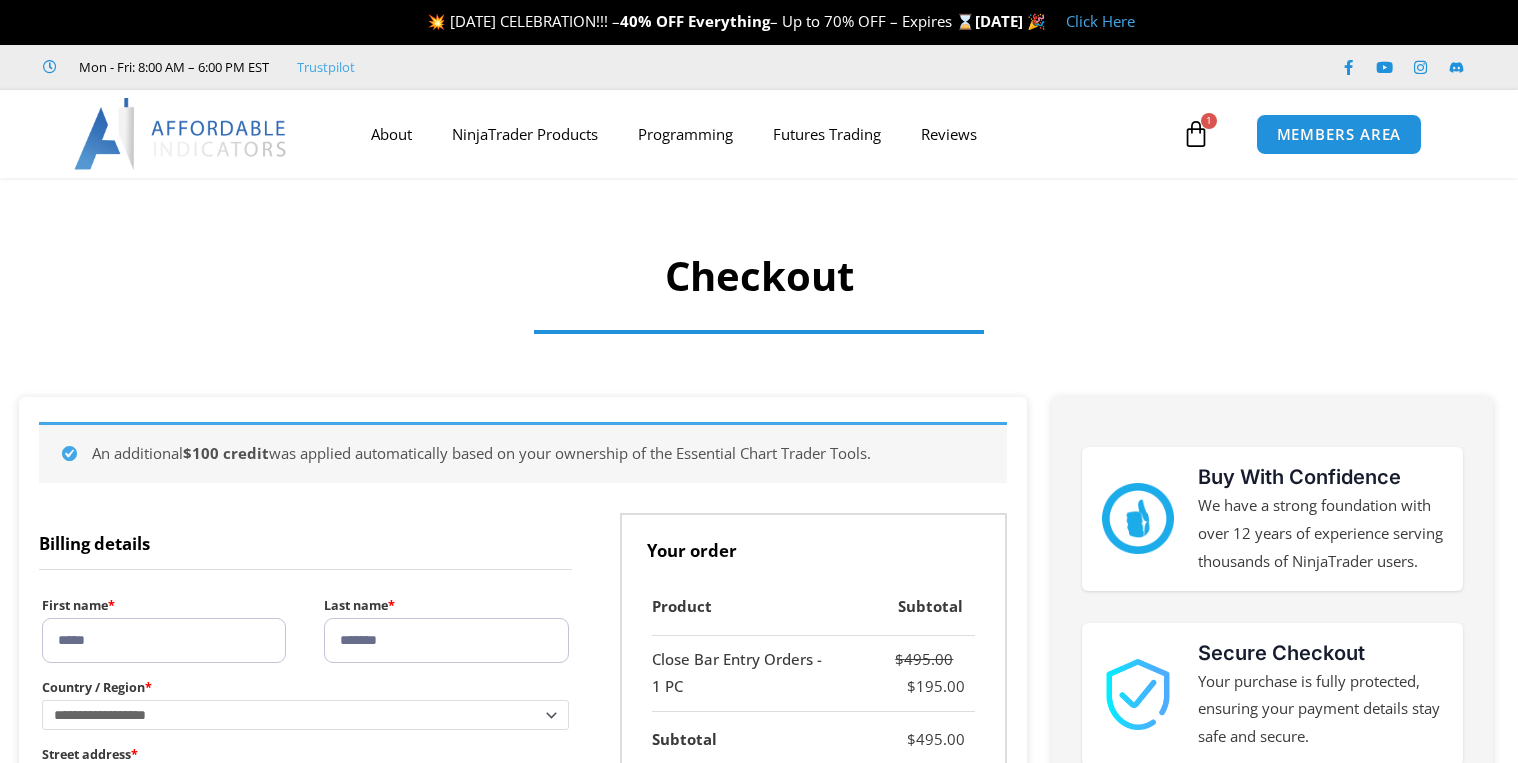scroll, scrollTop: 0, scrollLeft: 0, axis: both 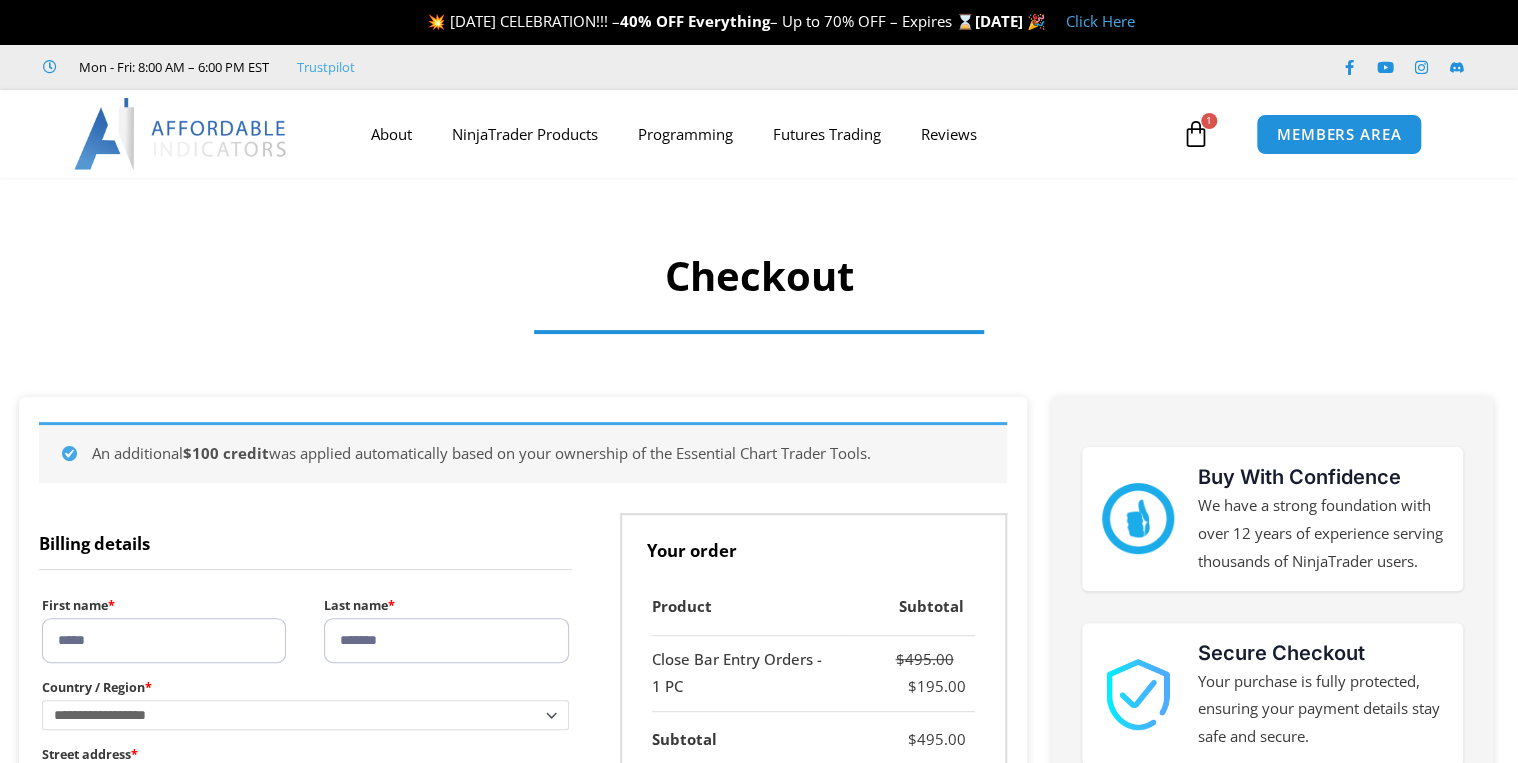select on "**" 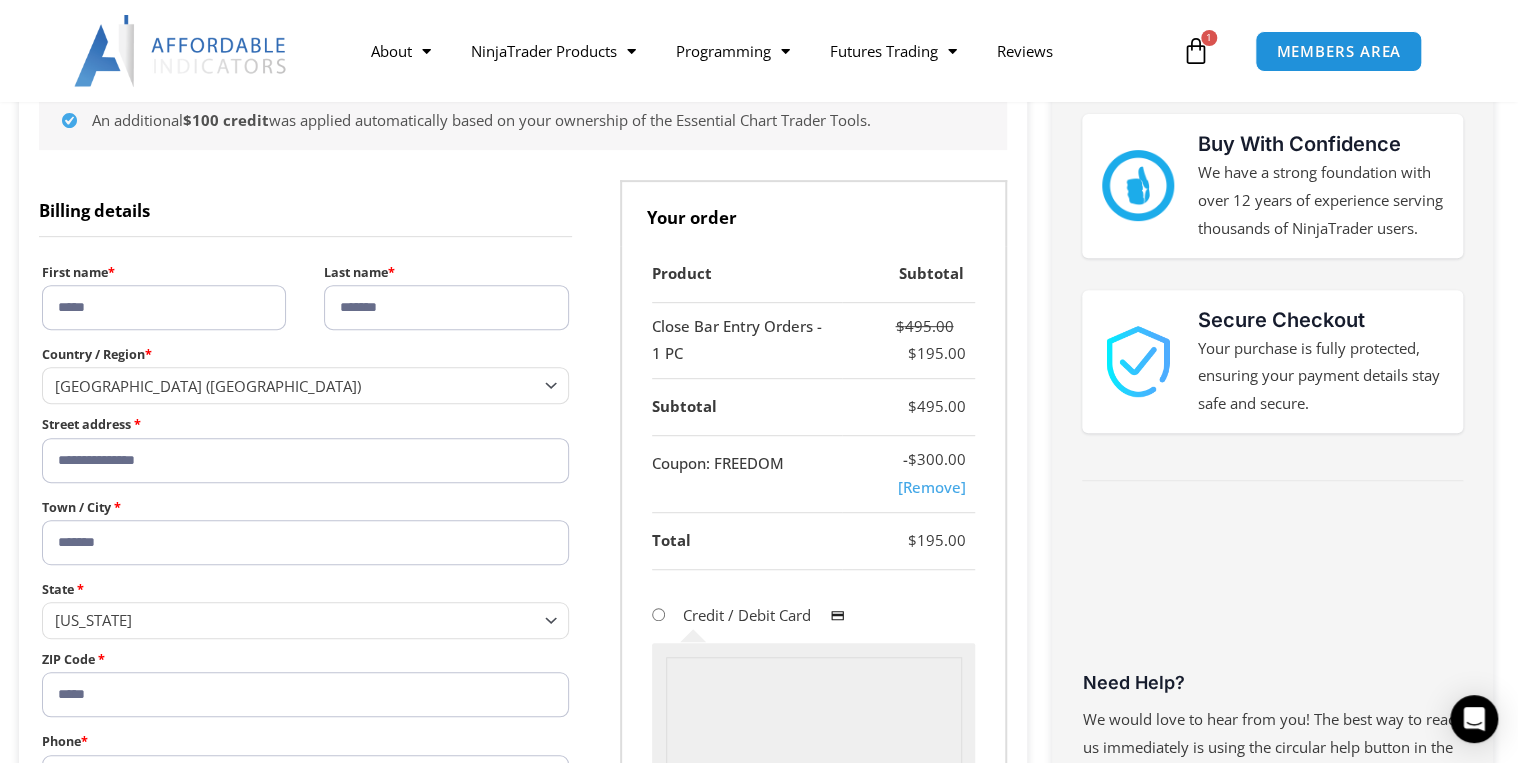 scroll, scrollTop: 400, scrollLeft: 0, axis: vertical 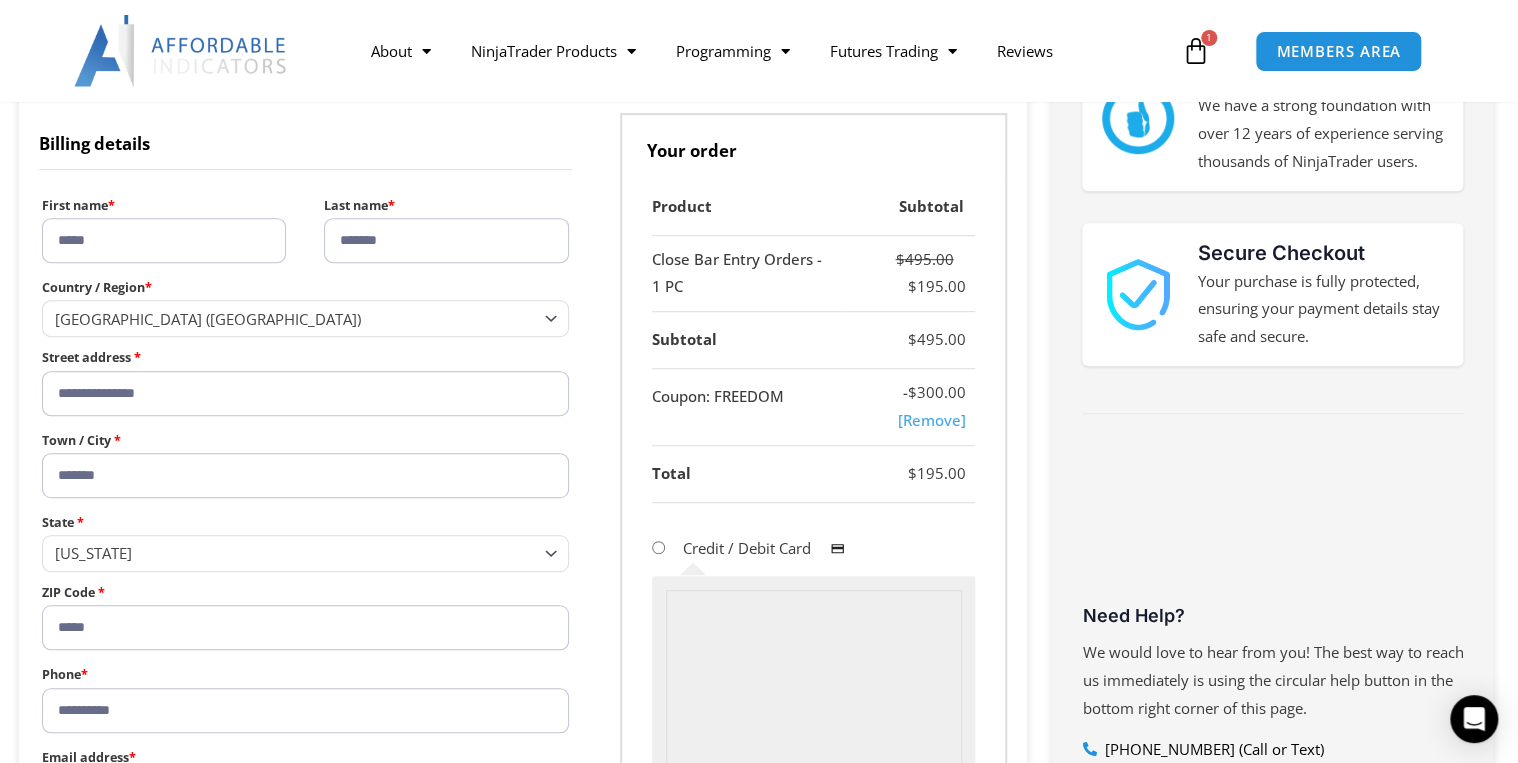 click on "**********" at bounding box center (305, 393) 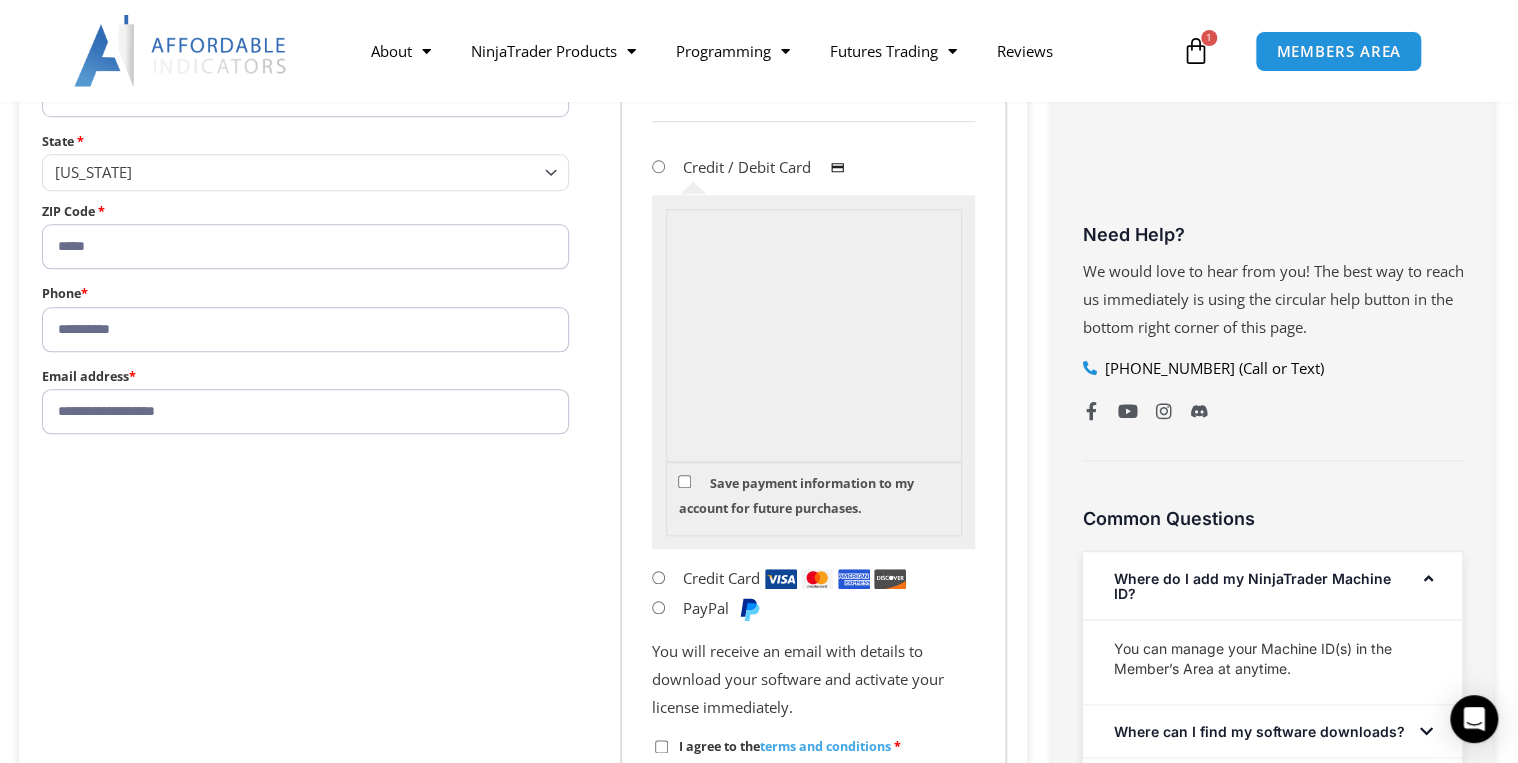 scroll, scrollTop: 800, scrollLeft: 0, axis: vertical 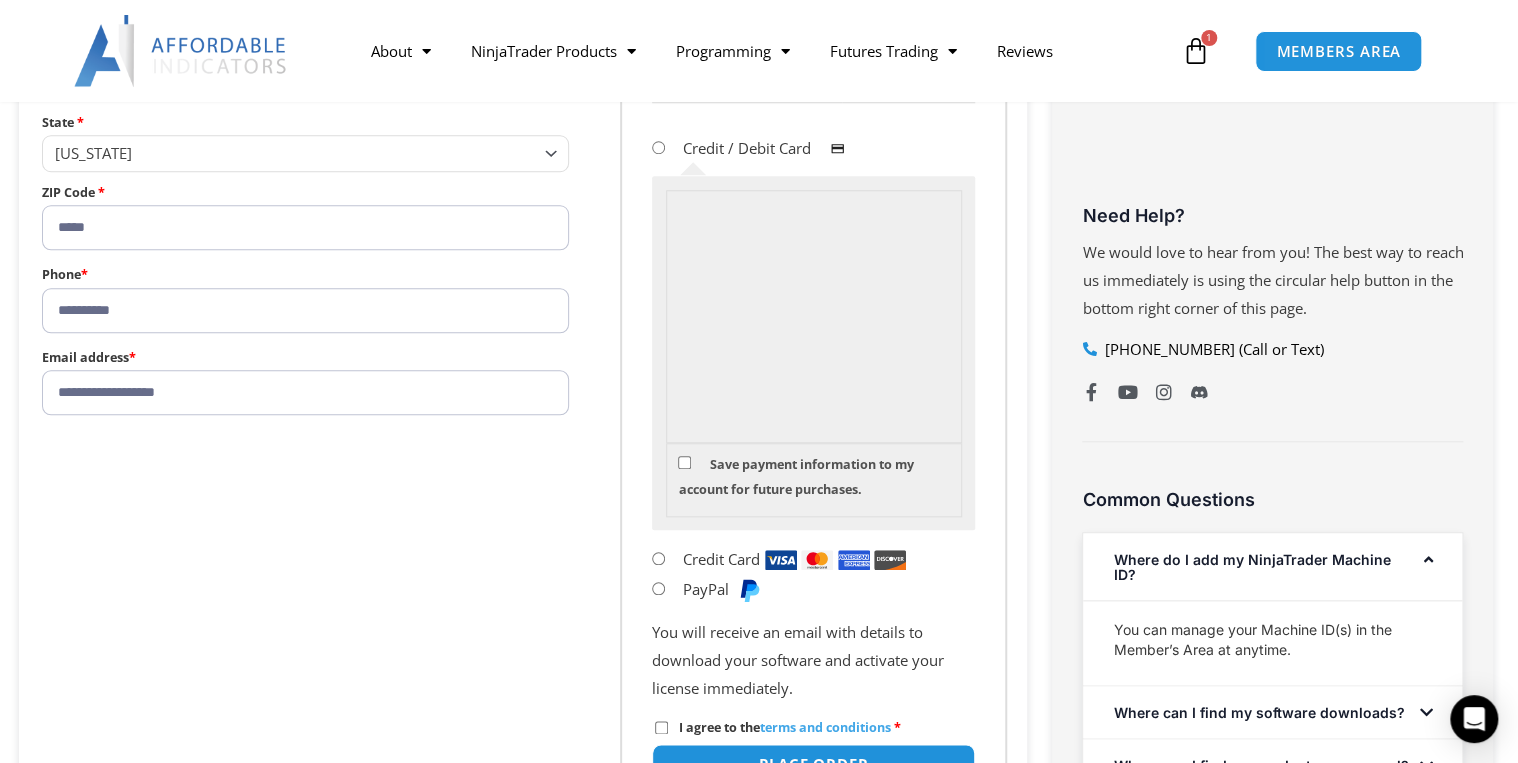 type on "**********" 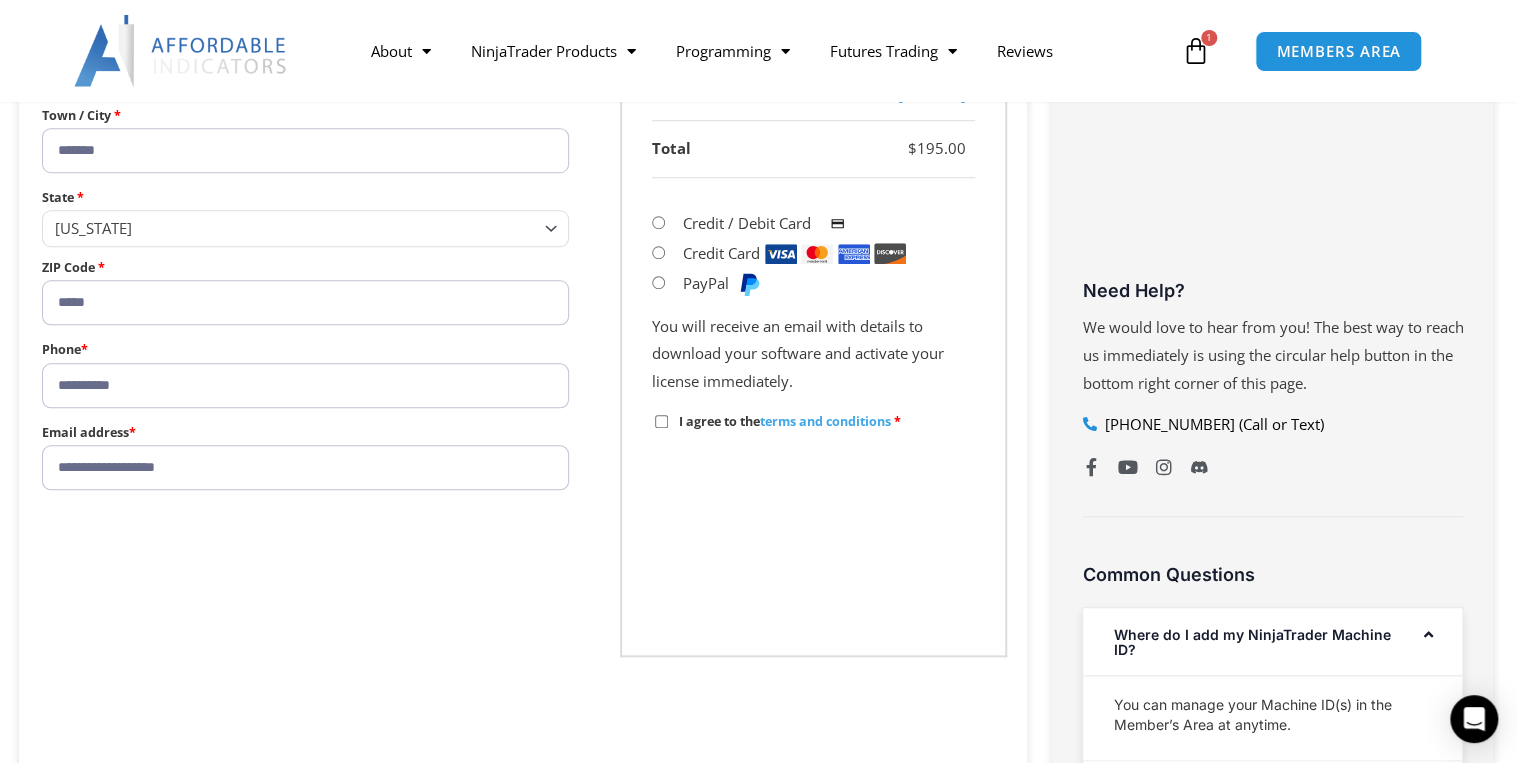 scroll, scrollTop: 720, scrollLeft: 0, axis: vertical 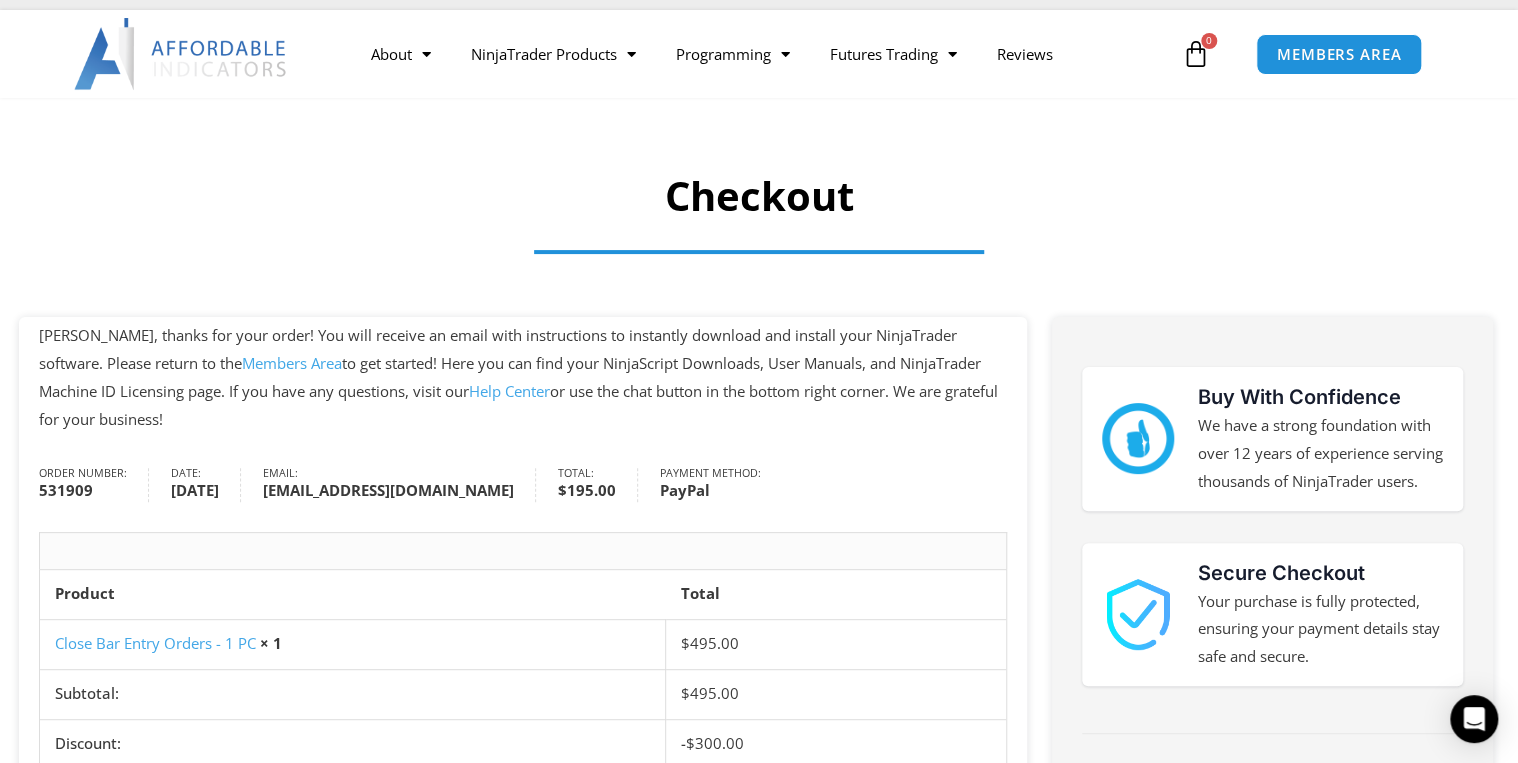 click on "Members Area" at bounding box center (292, 363) 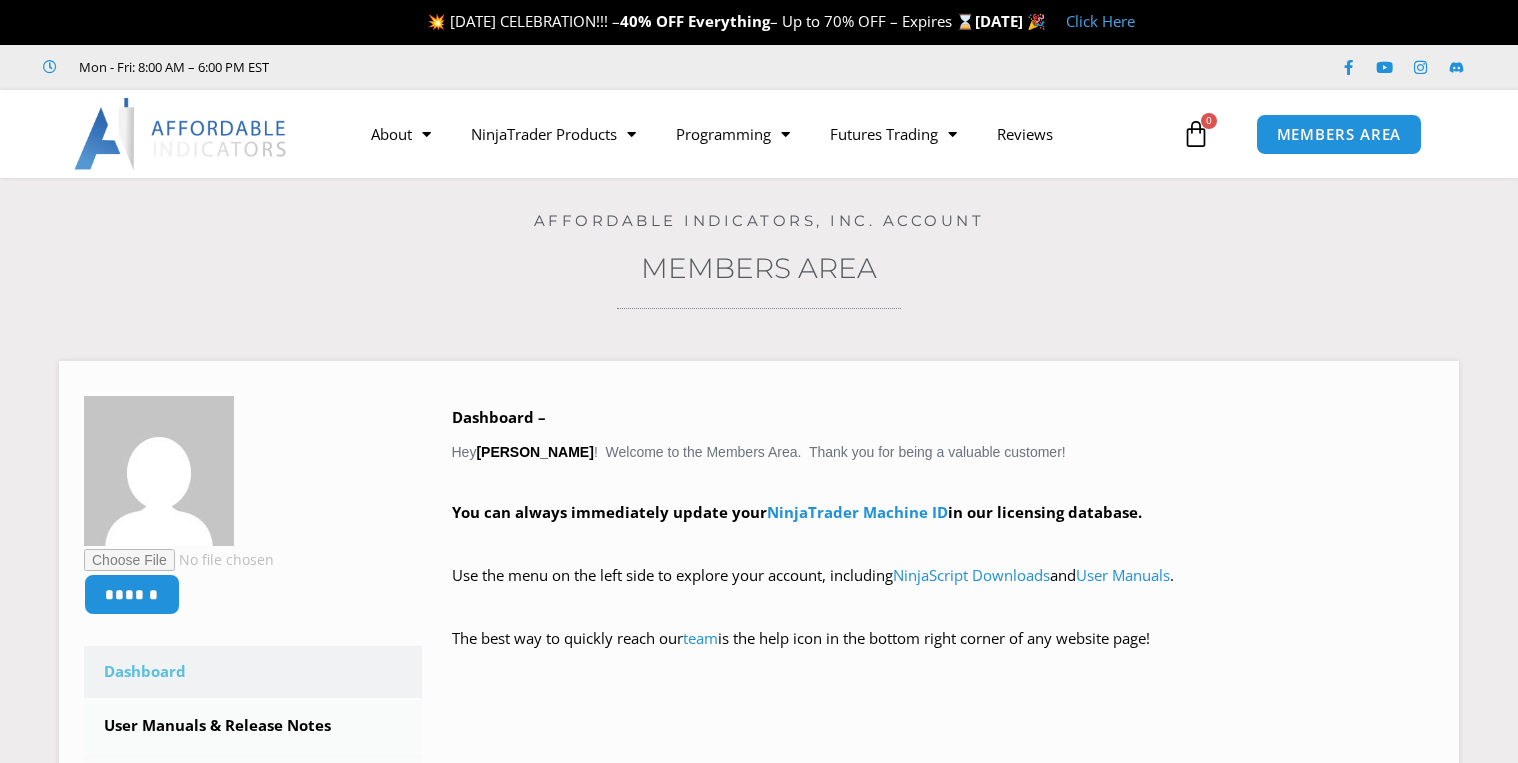 scroll, scrollTop: 0, scrollLeft: 0, axis: both 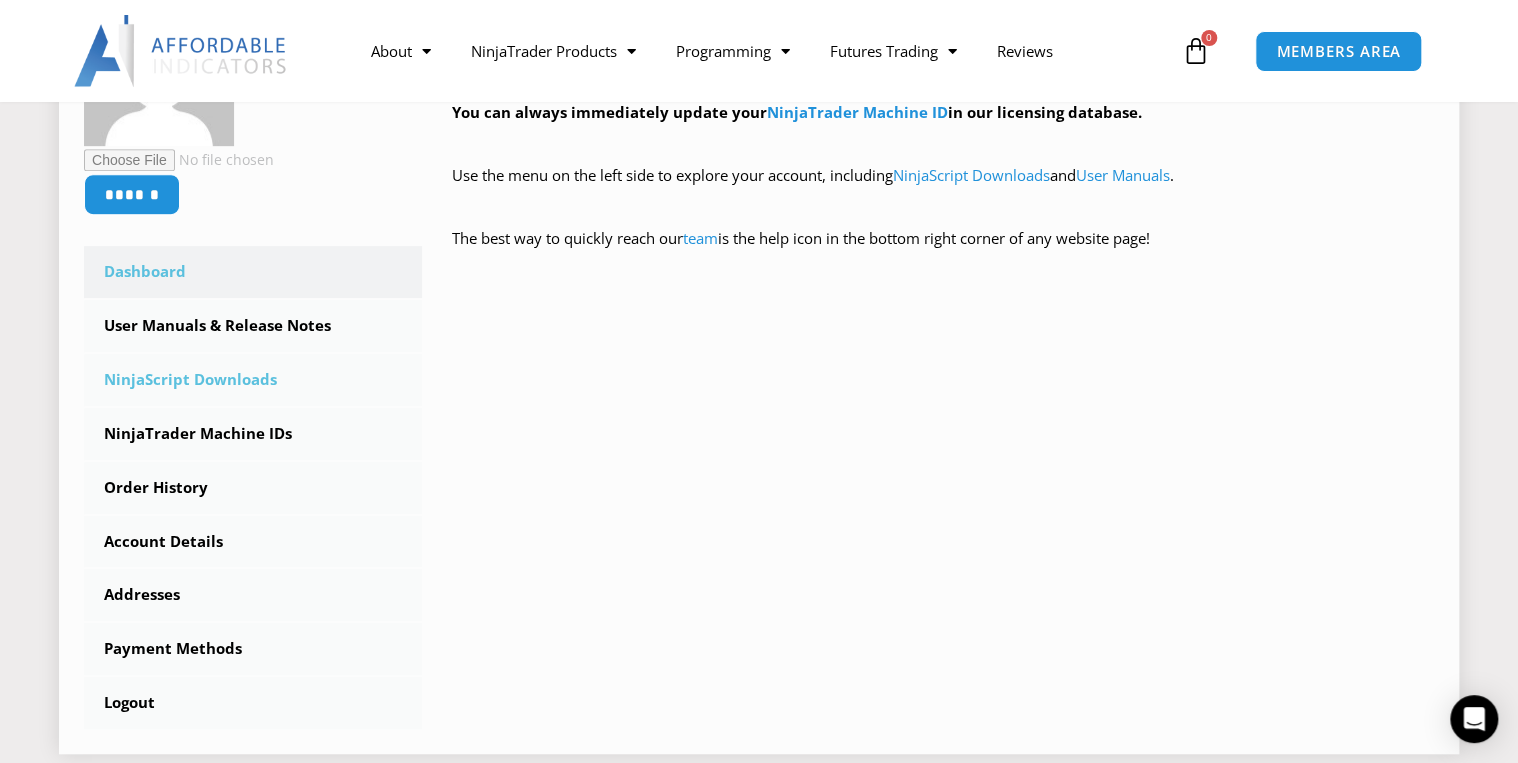 click on "NinjaScript Downloads" at bounding box center (253, 380) 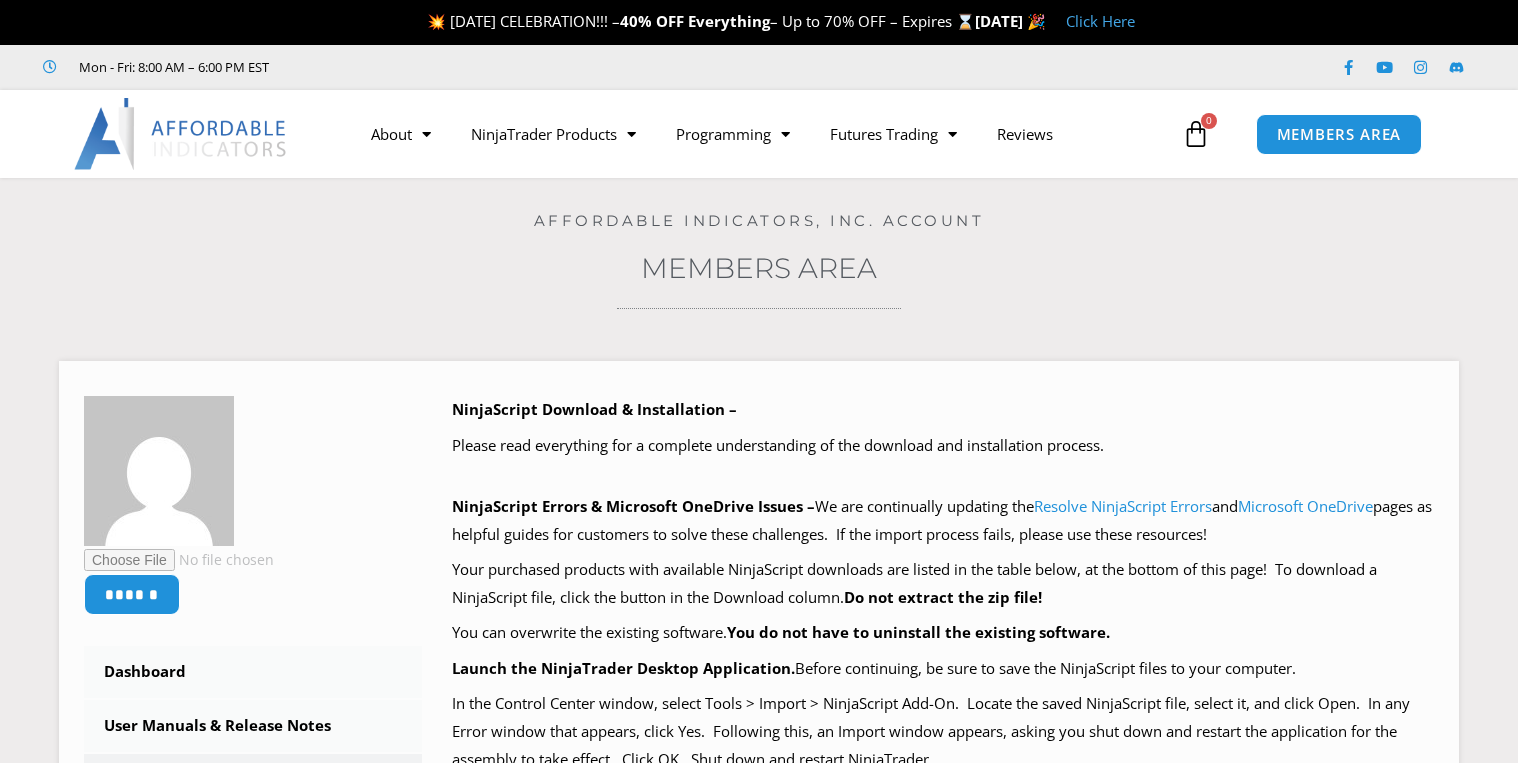 scroll, scrollTop: 0, scrollLeft: 0, axis: both 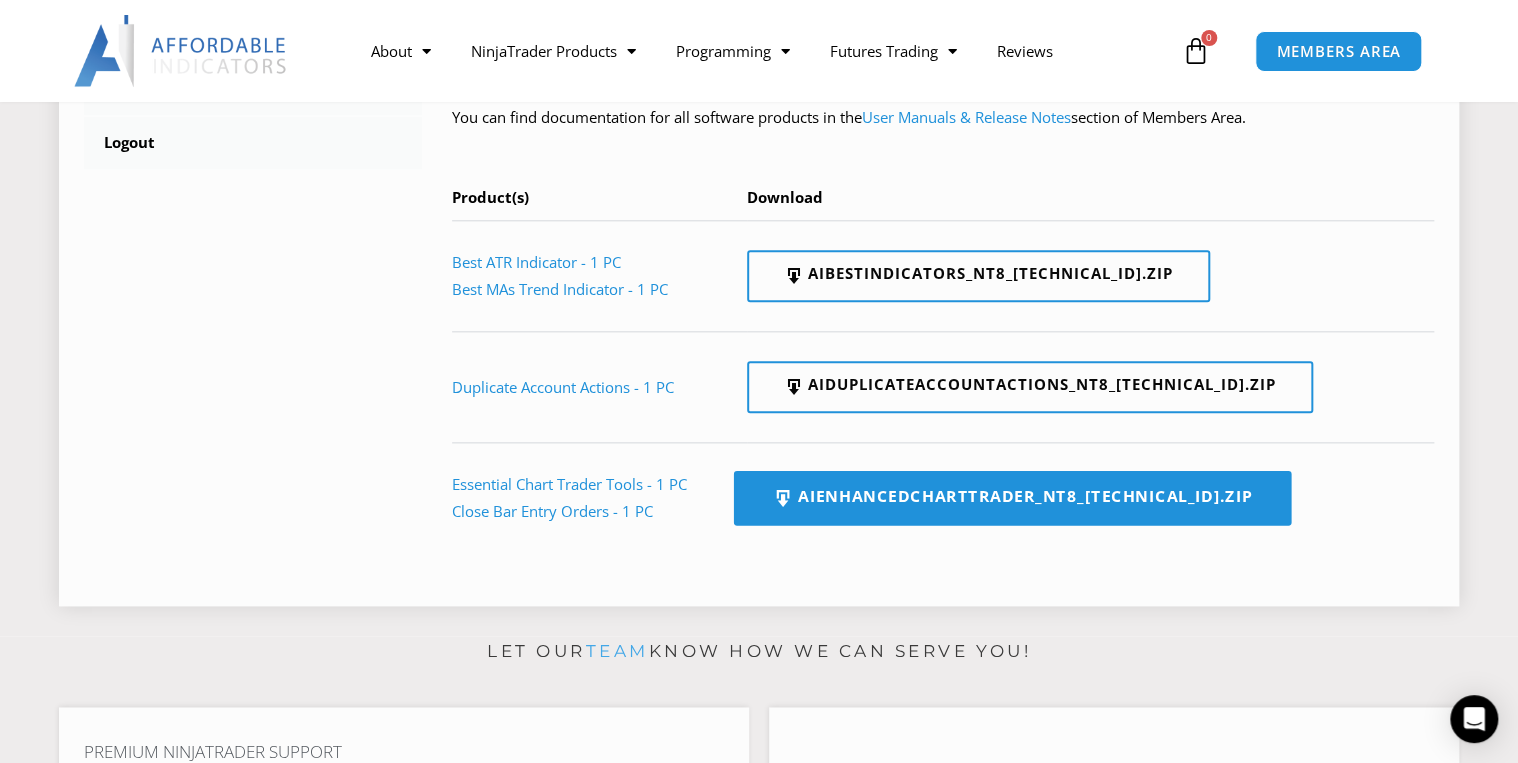 click at bounding box center (783, 498) 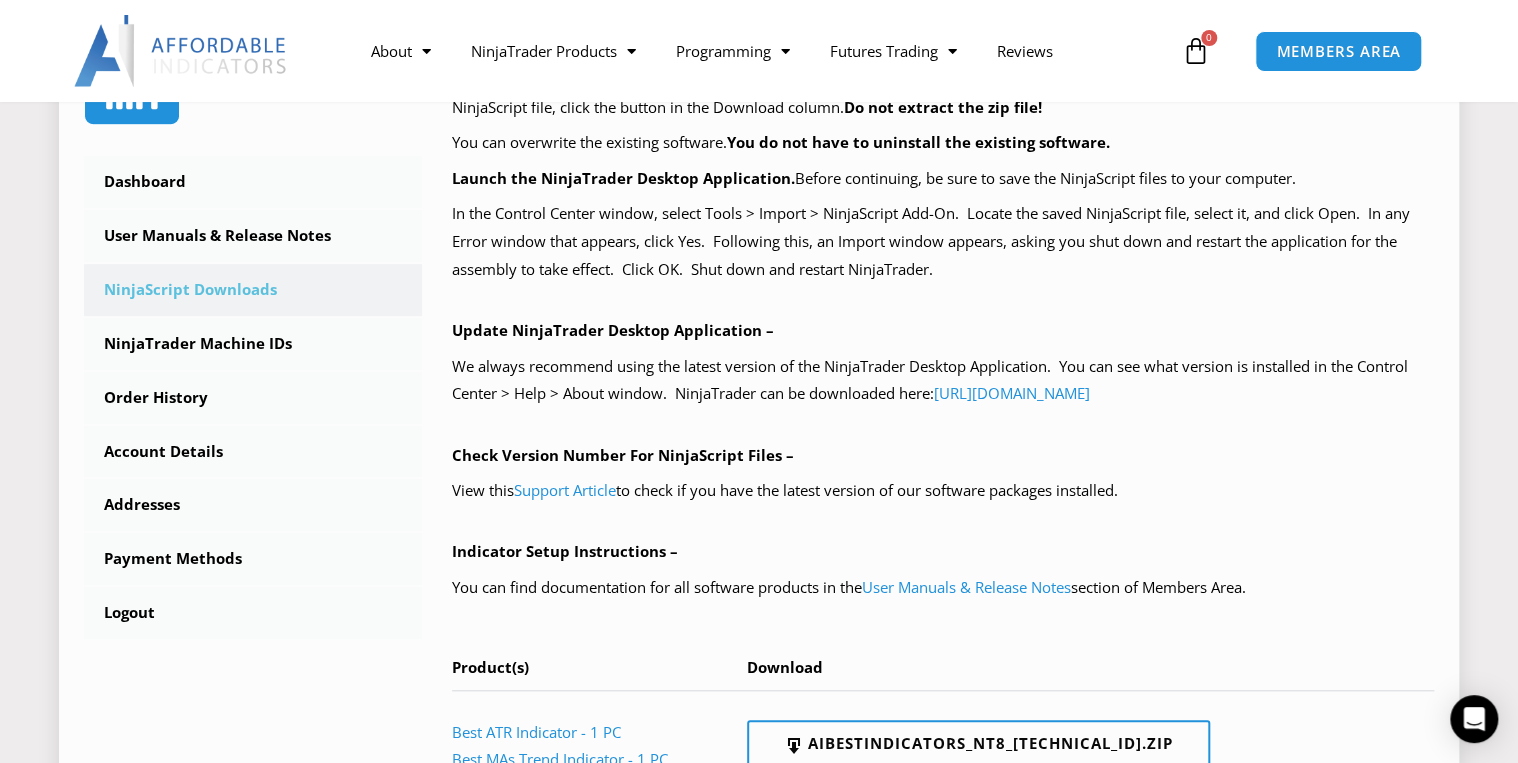 scroll, scrollTop: 480, scrollLeft: 0, axis: vertical 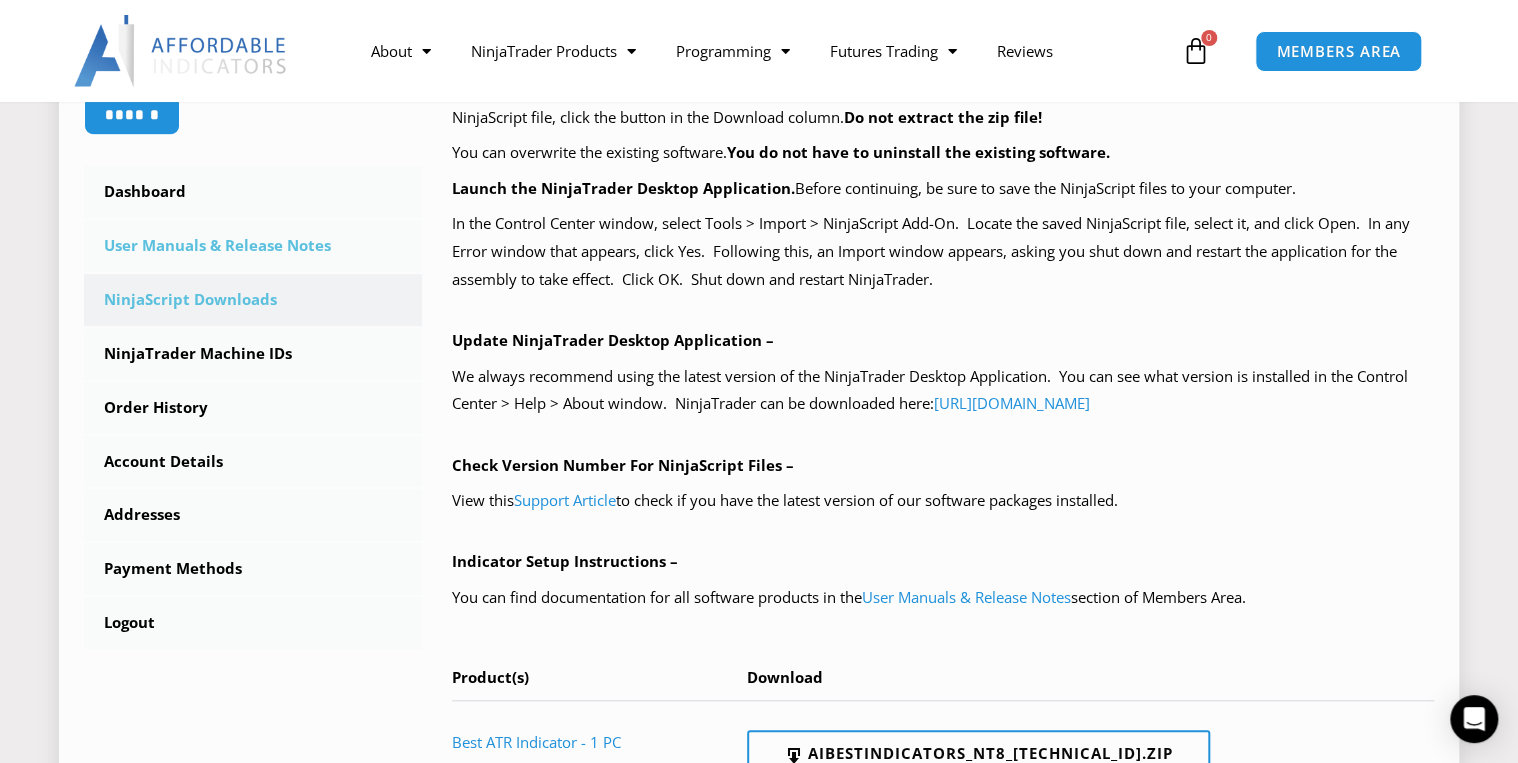 click on "User Manuals & Release Notes" at bounding box center [253, 246] 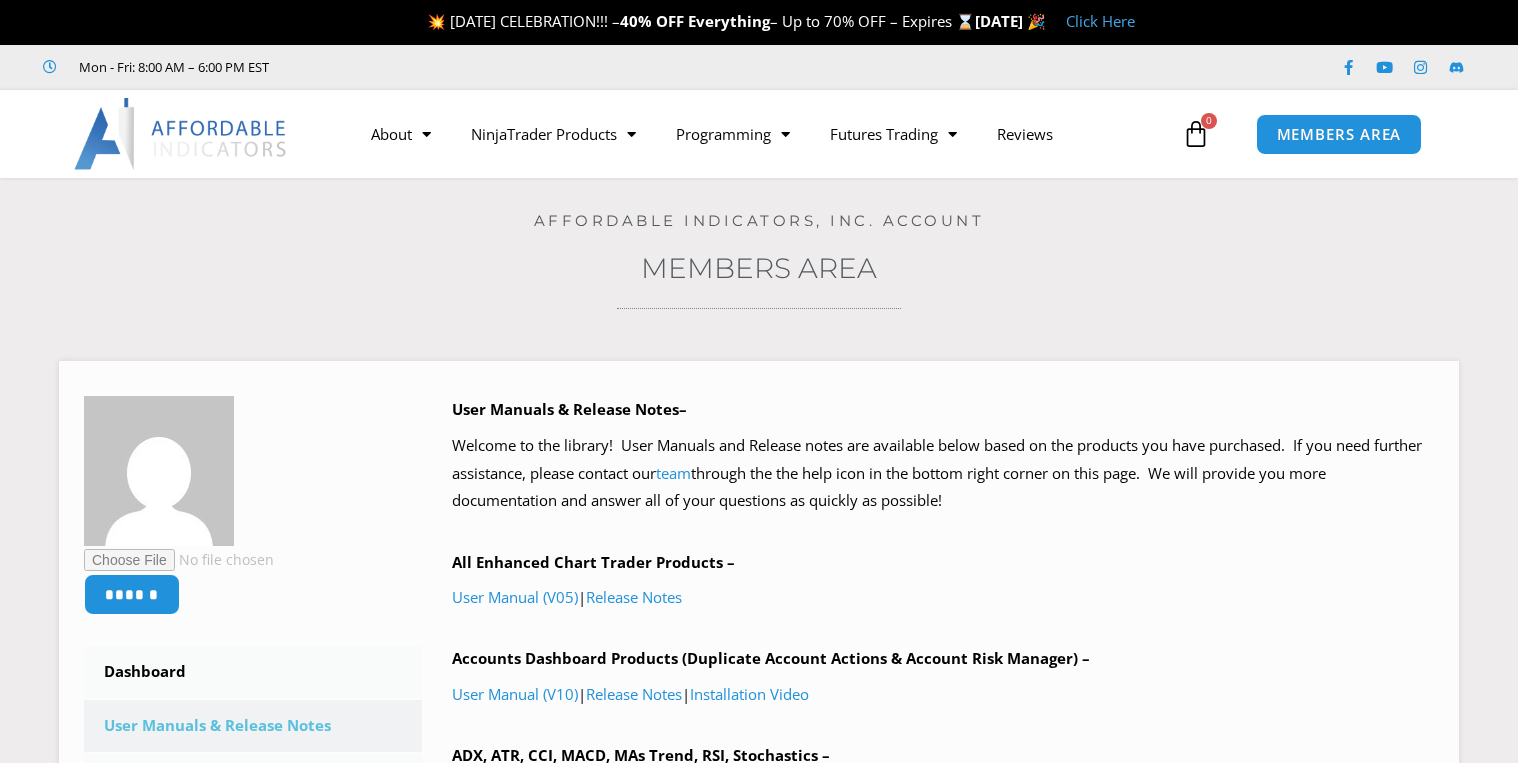 scroll, scrollTop: 0, scrollLeft: 0, axis: both 